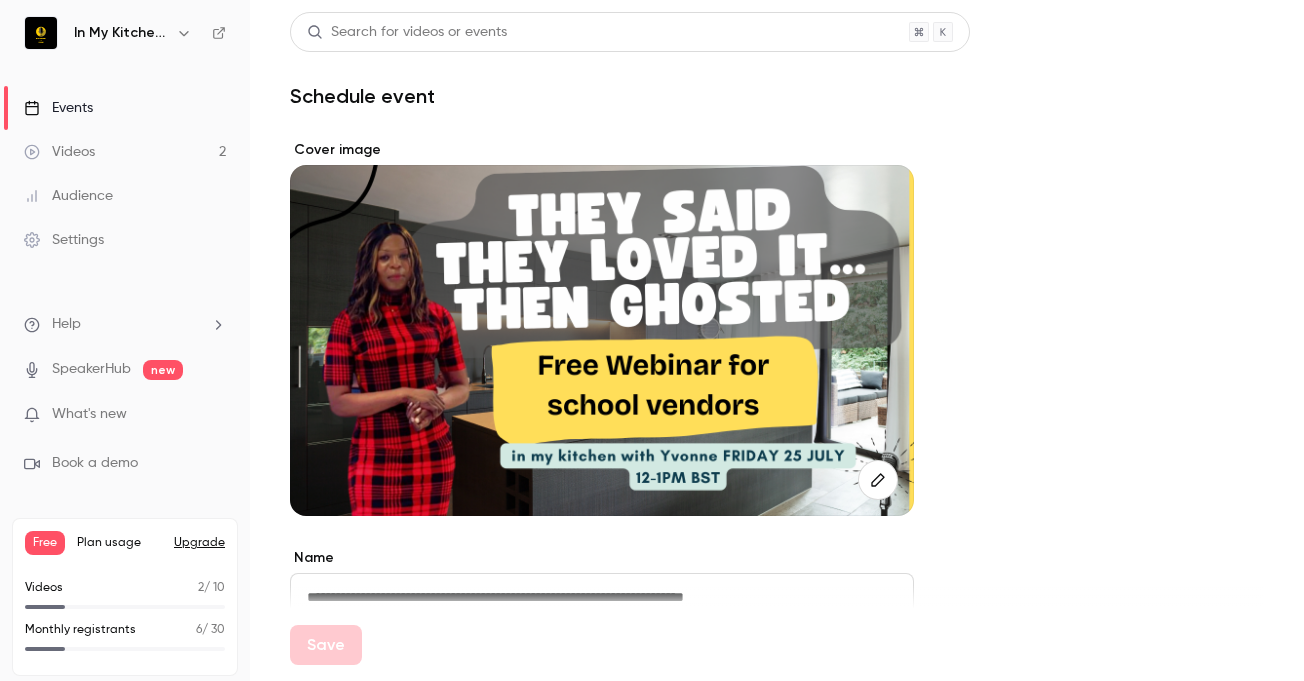 drag, startPoint x: 140, startPoint y: 340, endPoint x: 115, endPoint y: 325, distance: 29.15476 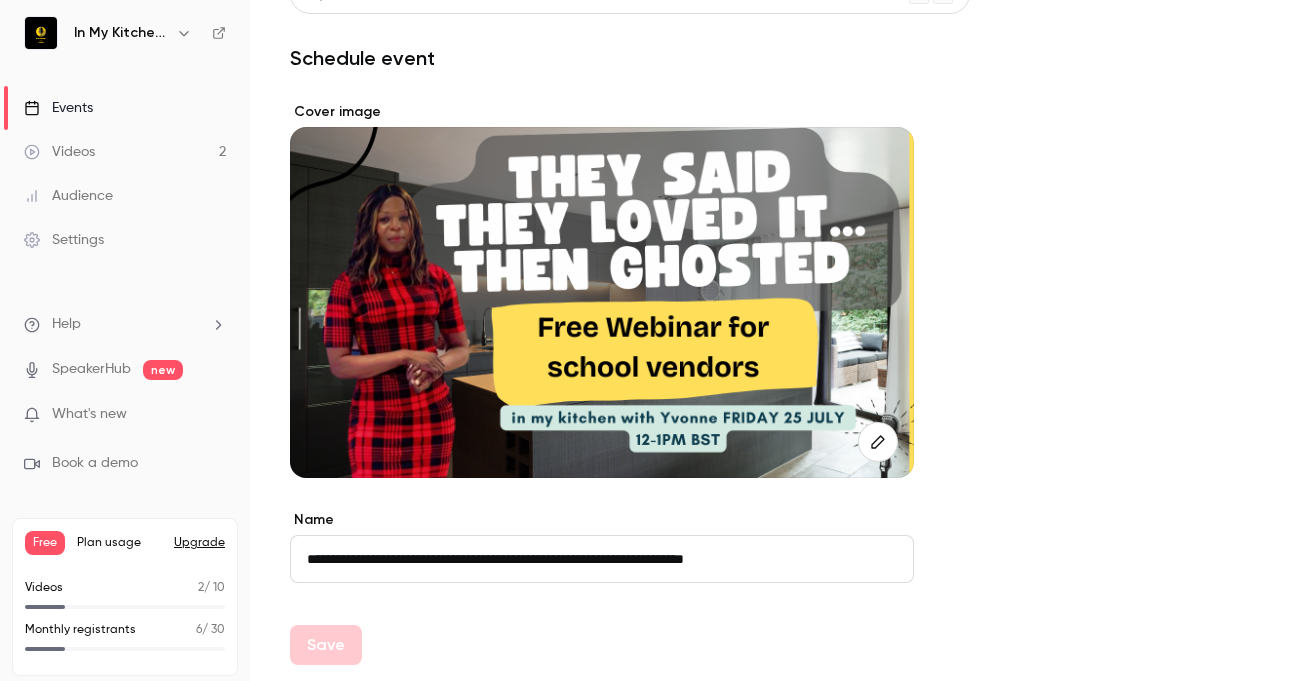 scroll, scrollTop: 97, scrollLeft: 0, axis: vertical 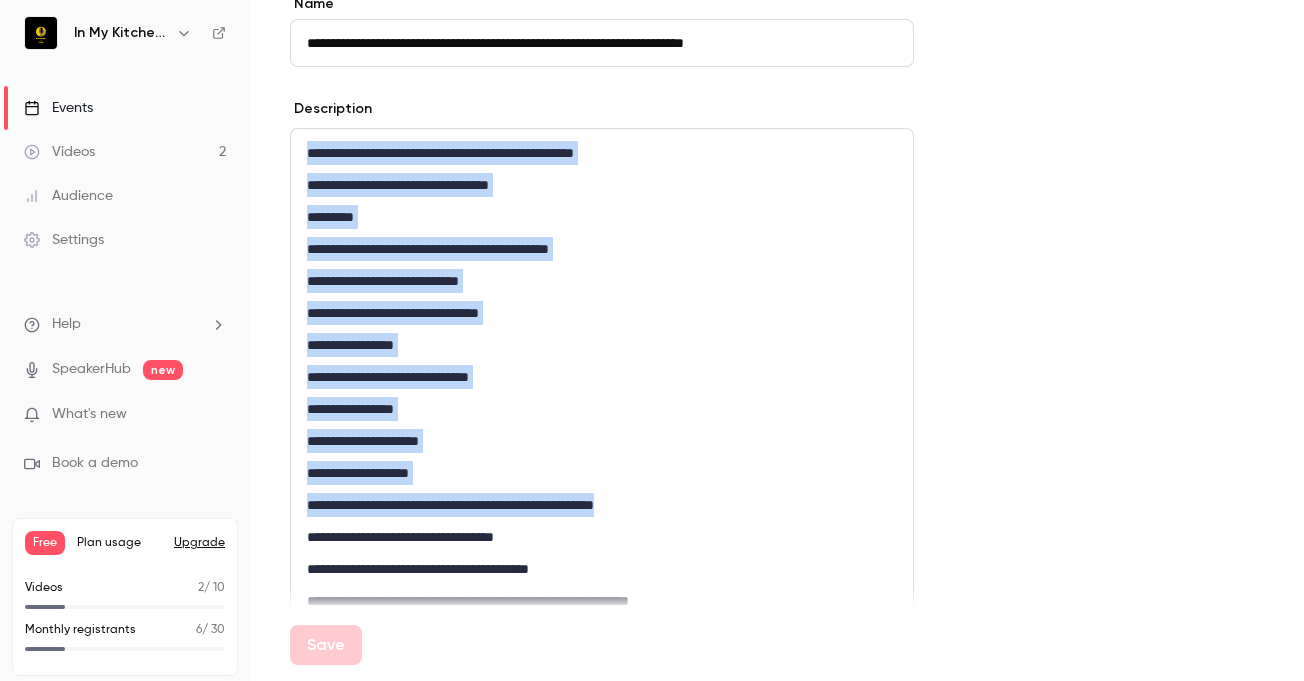 drag, startPoint x: 308, startPoint y: 154, endPoint x: 657, endPoint y: 505, distance: 494.97678 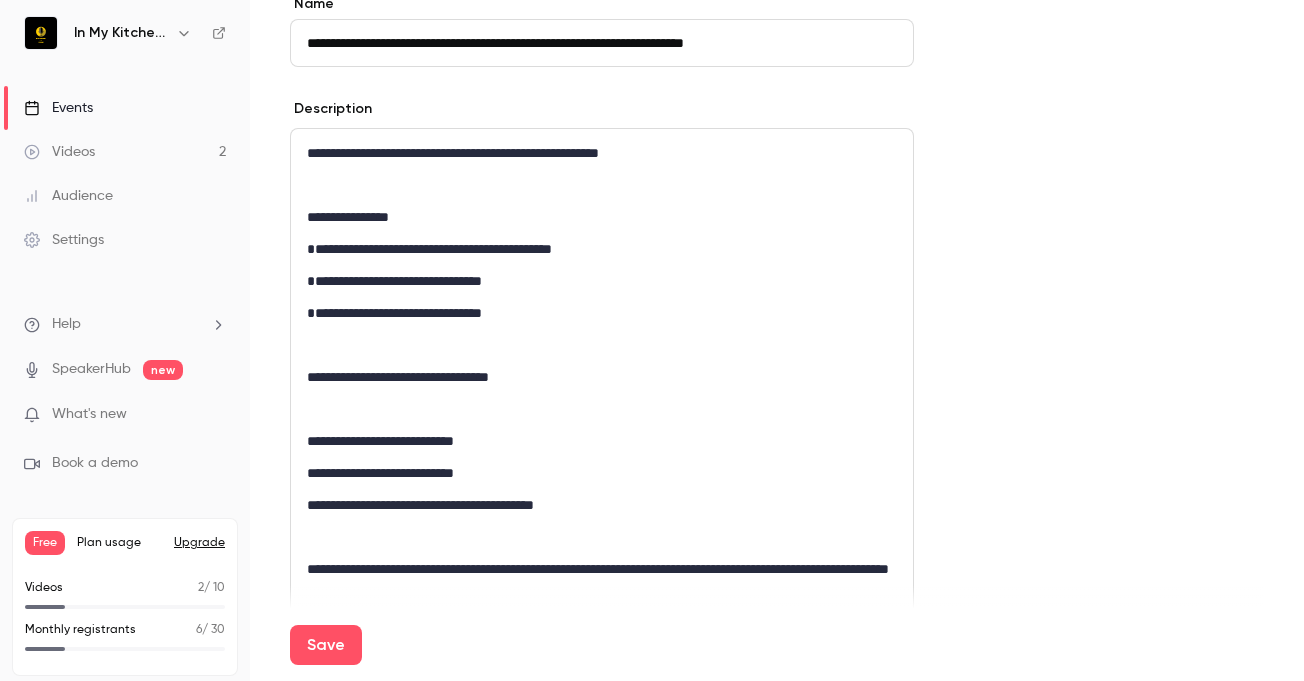 scroll, scrollTop: 367, scrollLeft: 0, axis: vertical 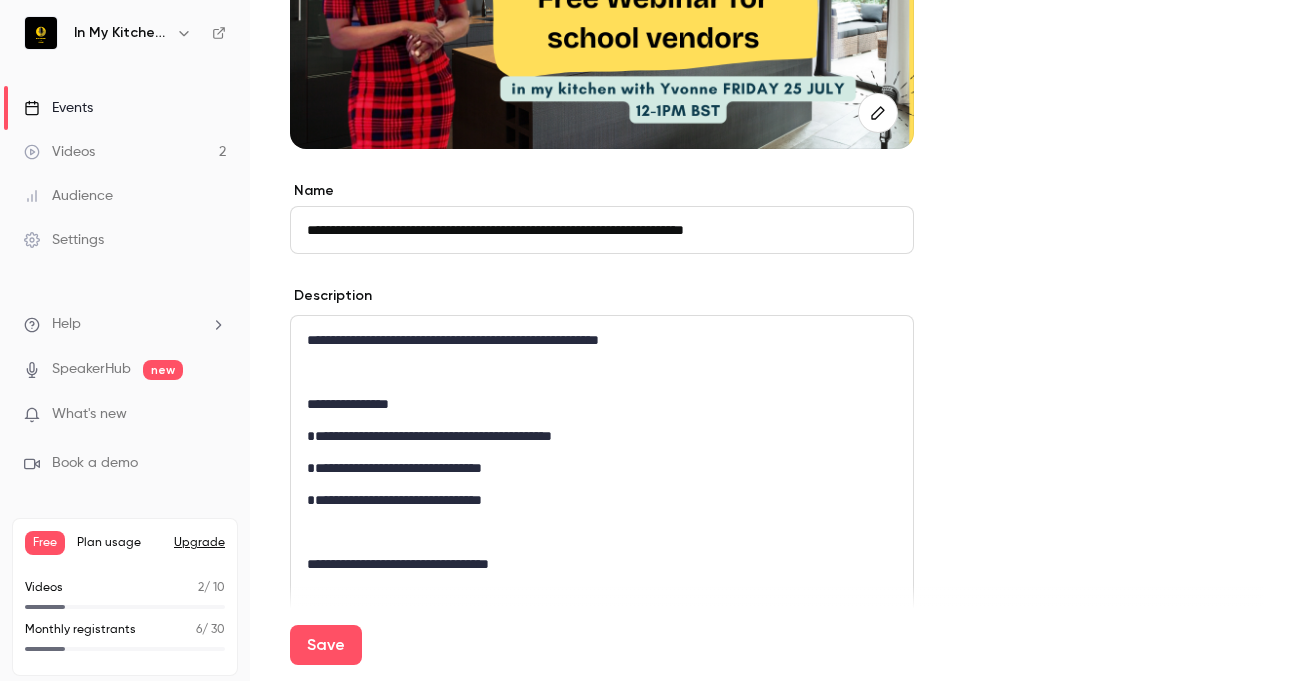 click at bounding box center (602, 372) 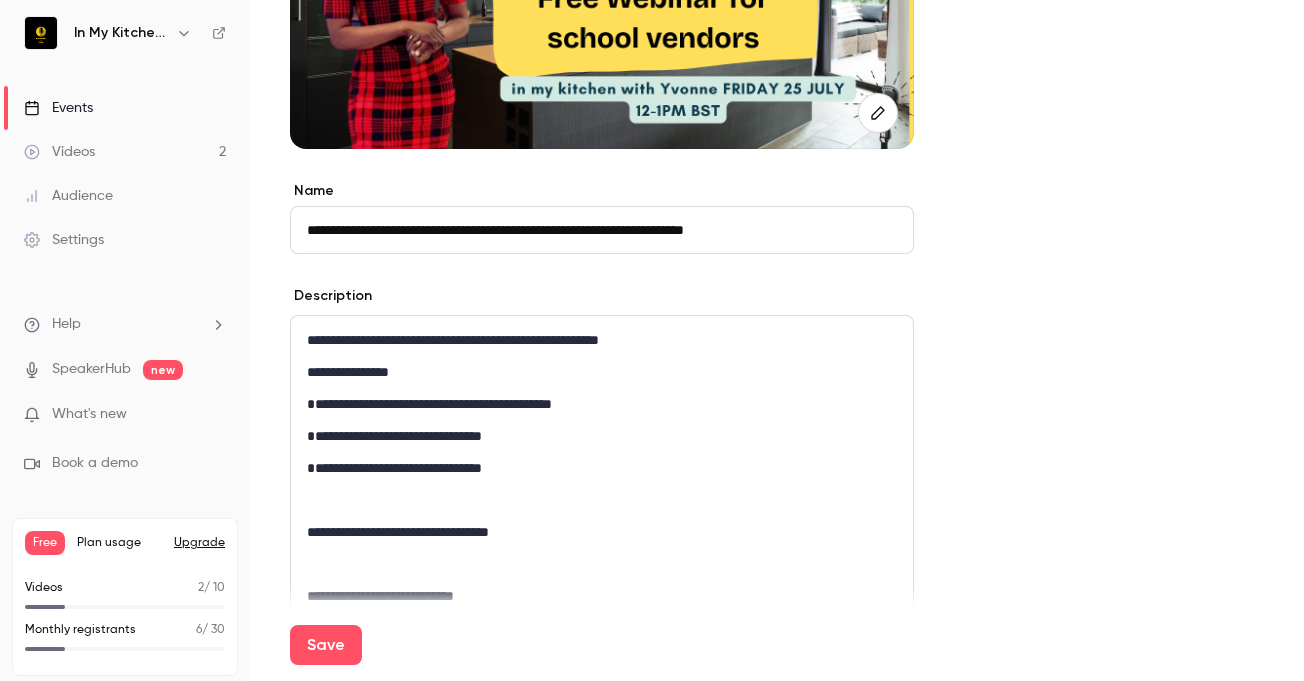 click at bounding box center [602, 500] 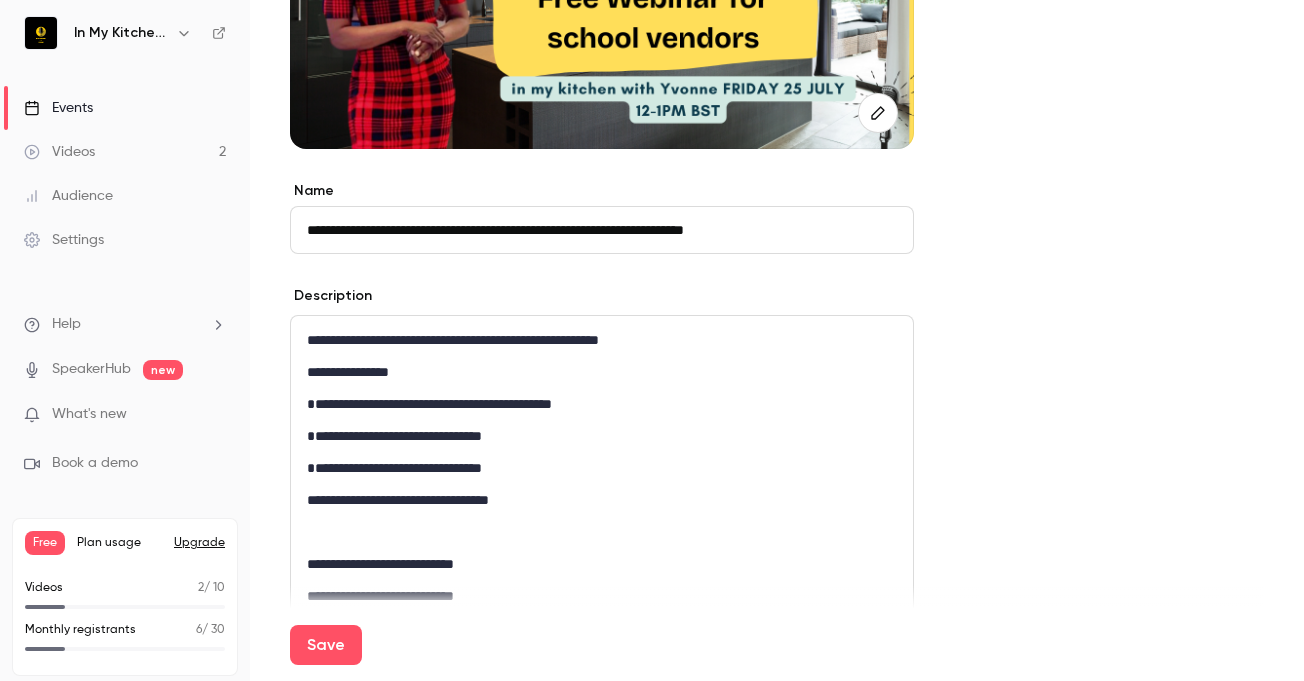 click on "**********" at bounding box center (602, 996) 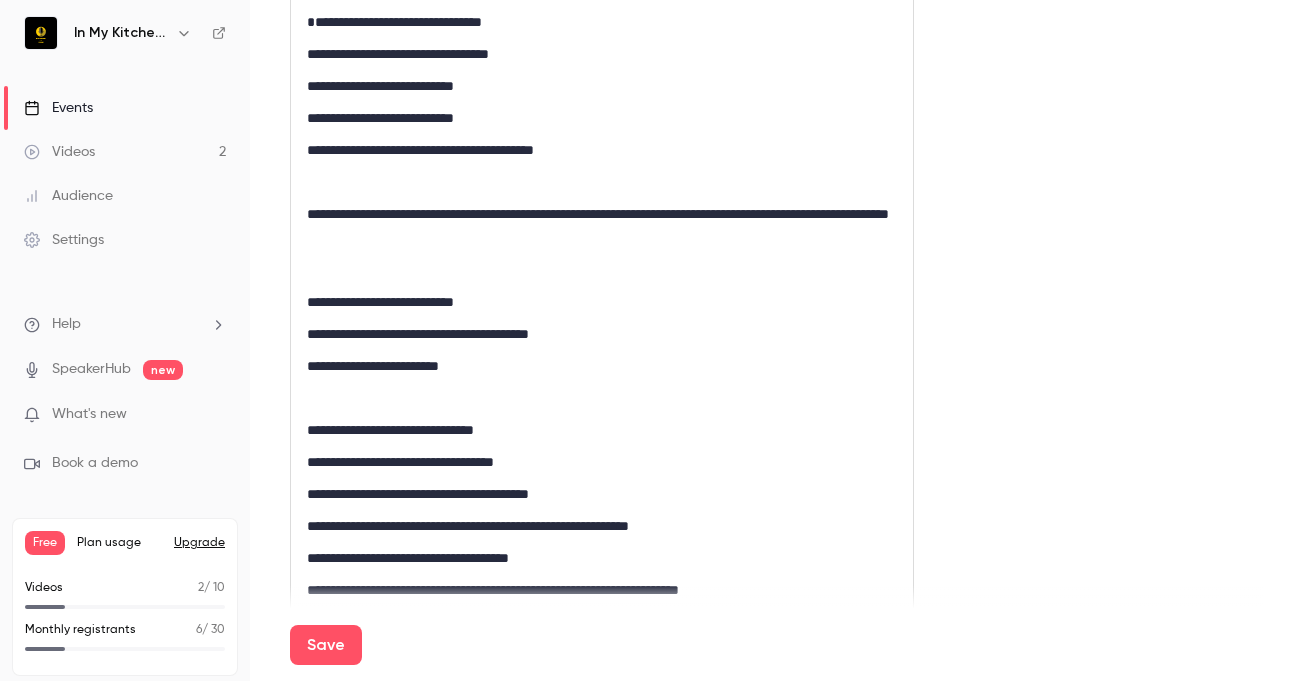 scroll, scrollTop: 818, scrollLeft: 0, axis: vertical 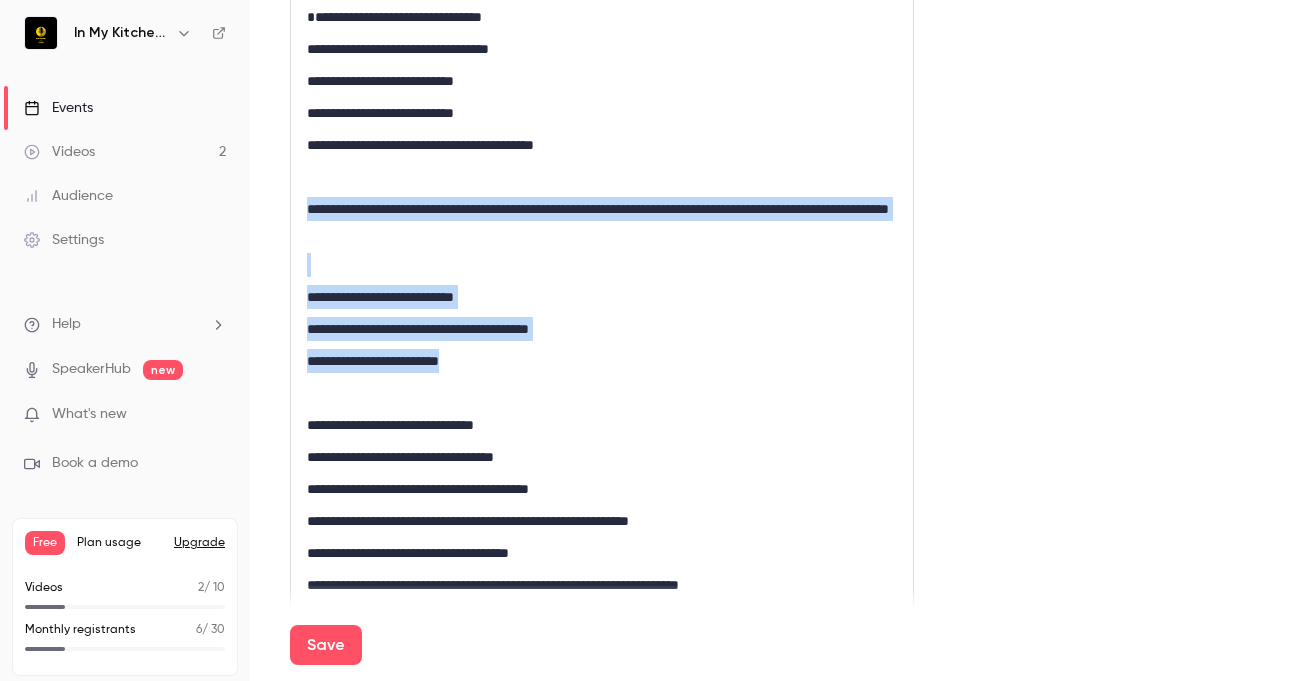 drag, startPoint x: 306, startPoint y: 204, endPoint x: 486, endPoint y: 365, distance: 241.4974 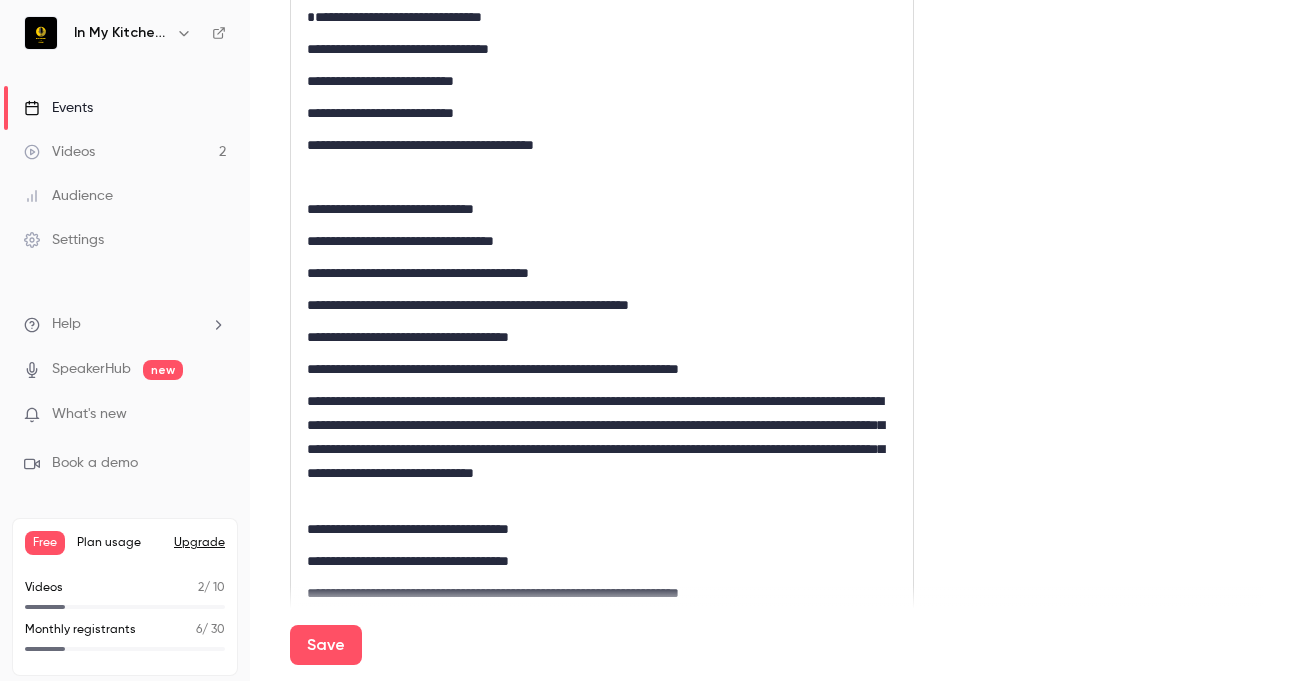 type 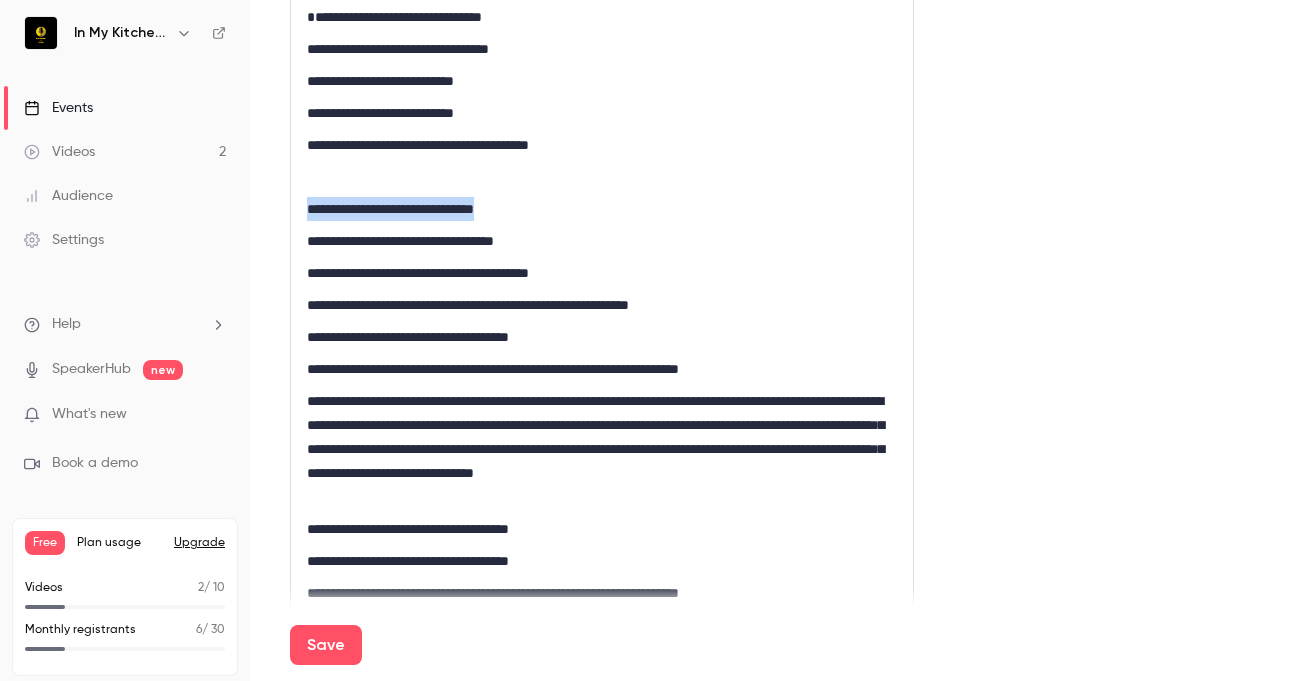 drag, startPoint x: 522, startPoint y: 212, endPoint x: 300, endPoint y: 190, distance: 223.08743 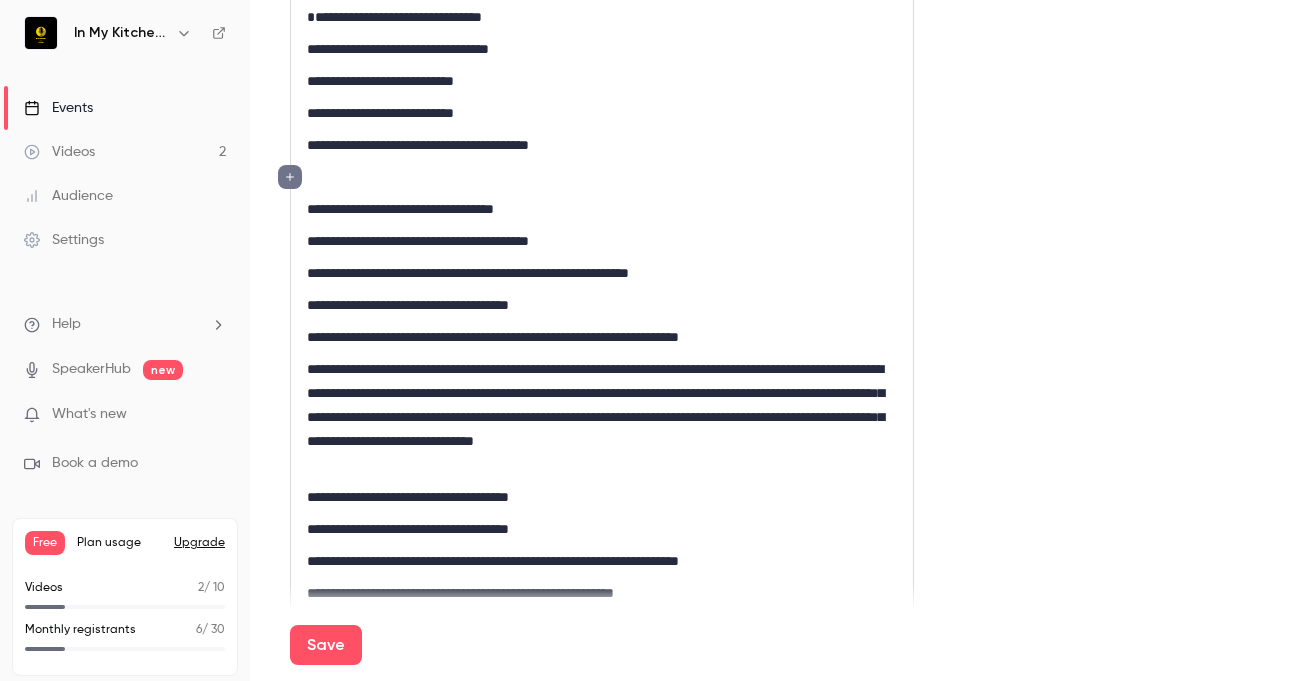 click on "**********" at bounding box center [602, 113] 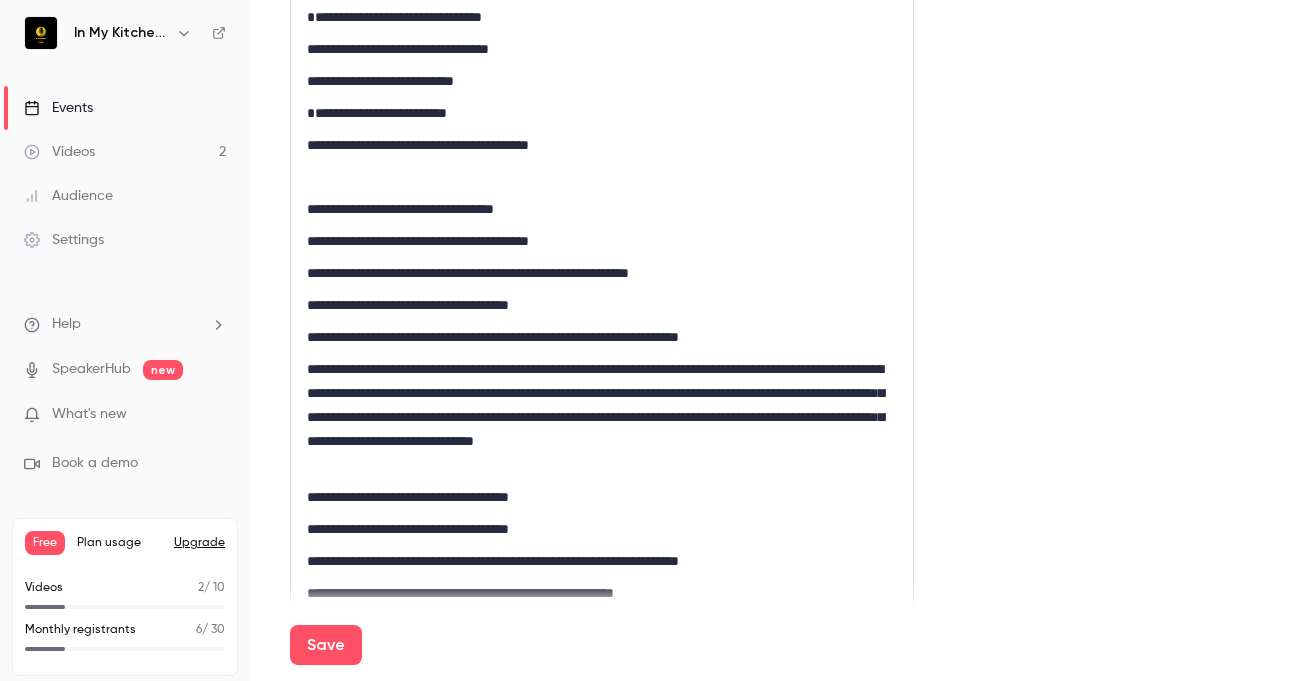 click on "**********" at bounding box center (602, 145) 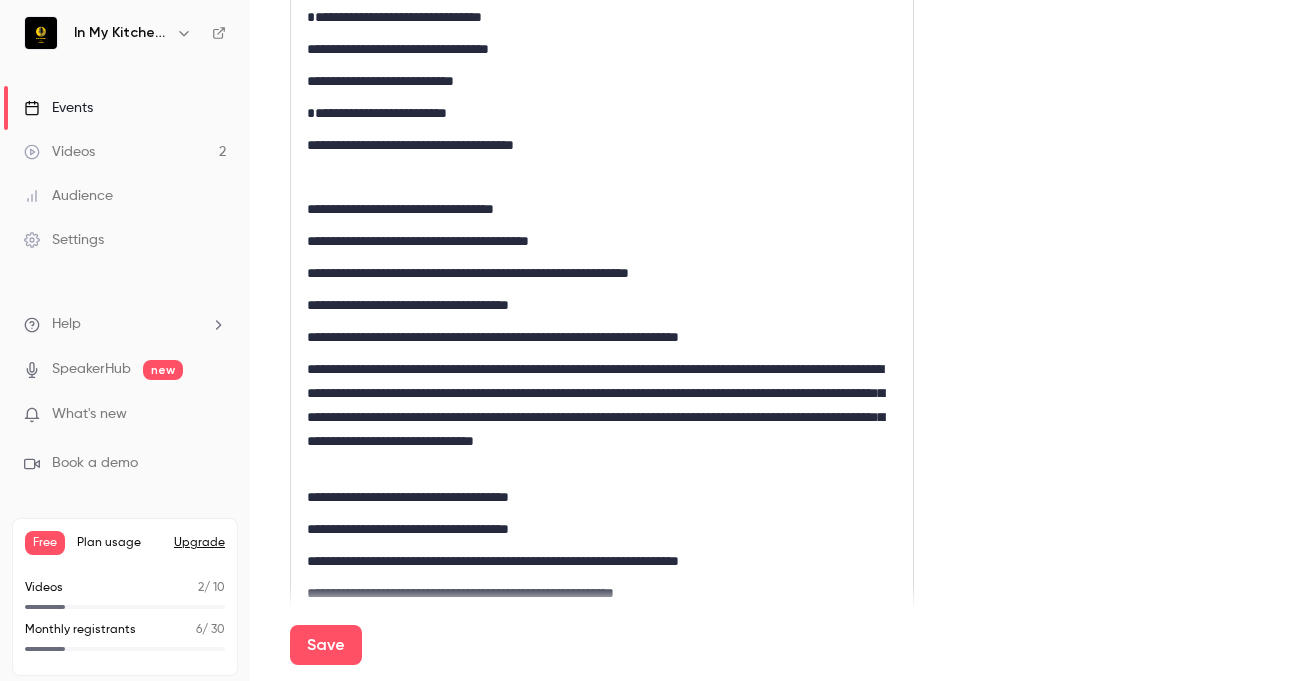 click on "**********" at bounding box center (602, 81) 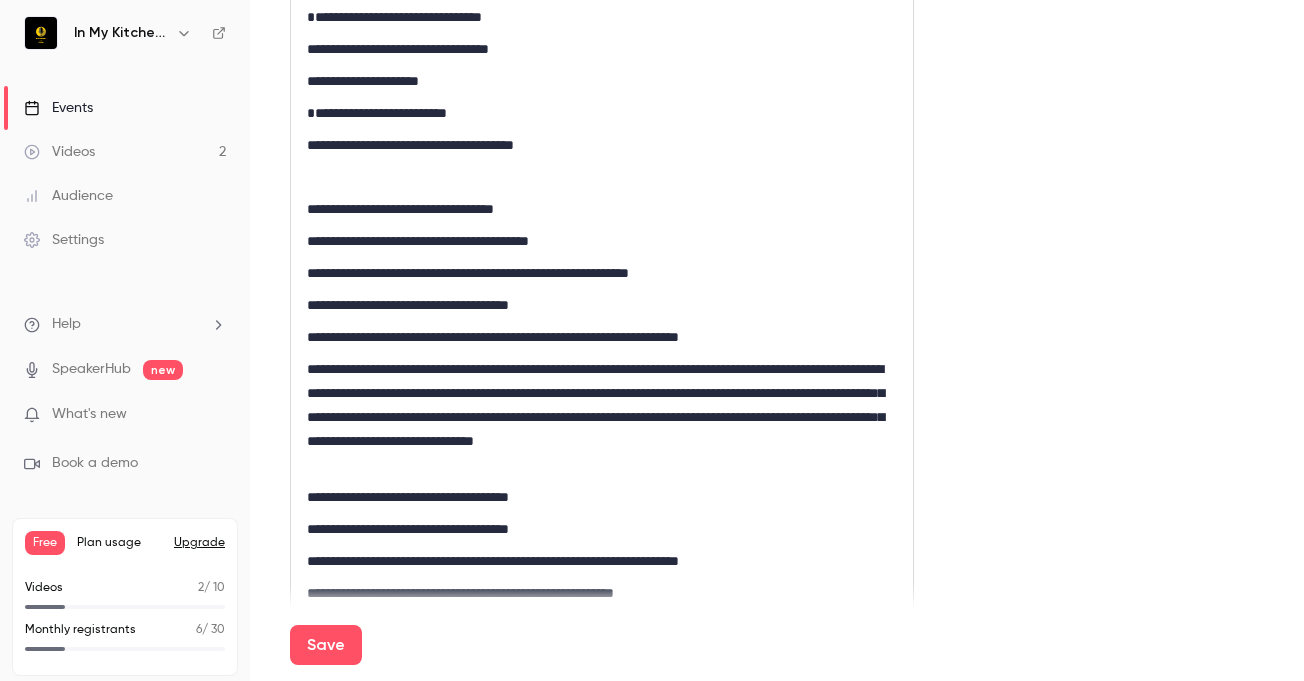 click on "**********" at bounding box center (602, 113) 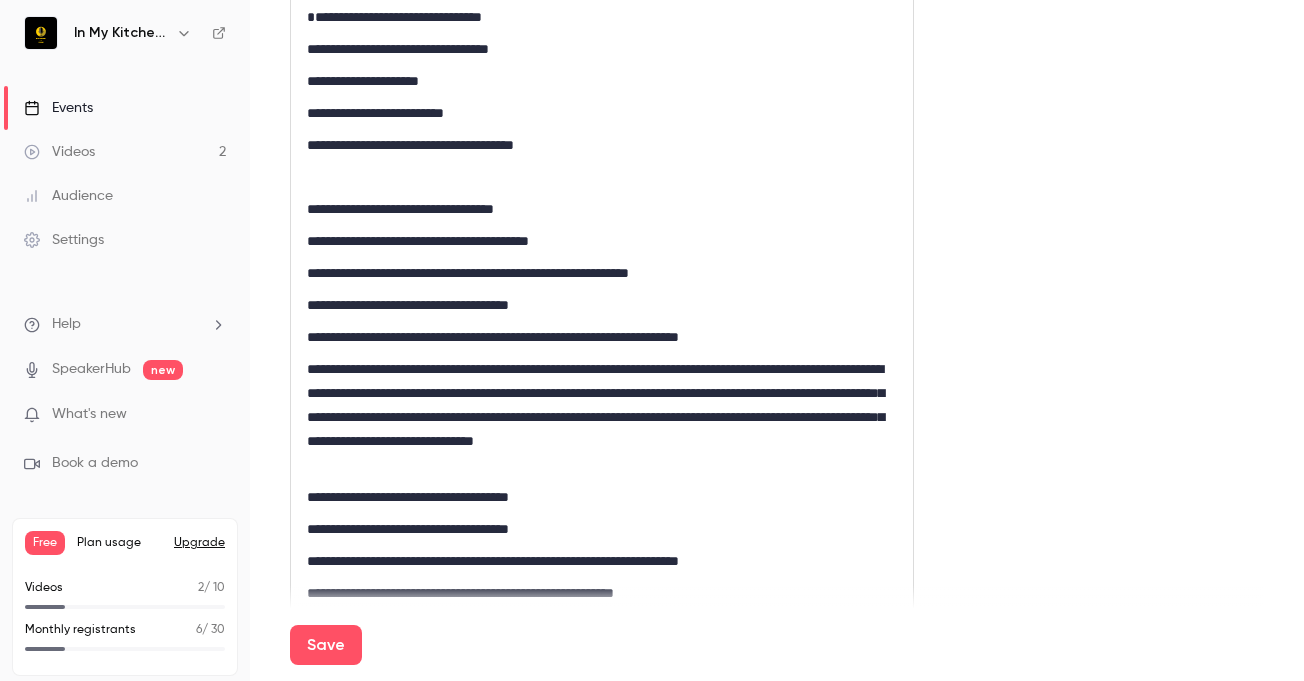 click on "**********" at bounding box center [602, 145] 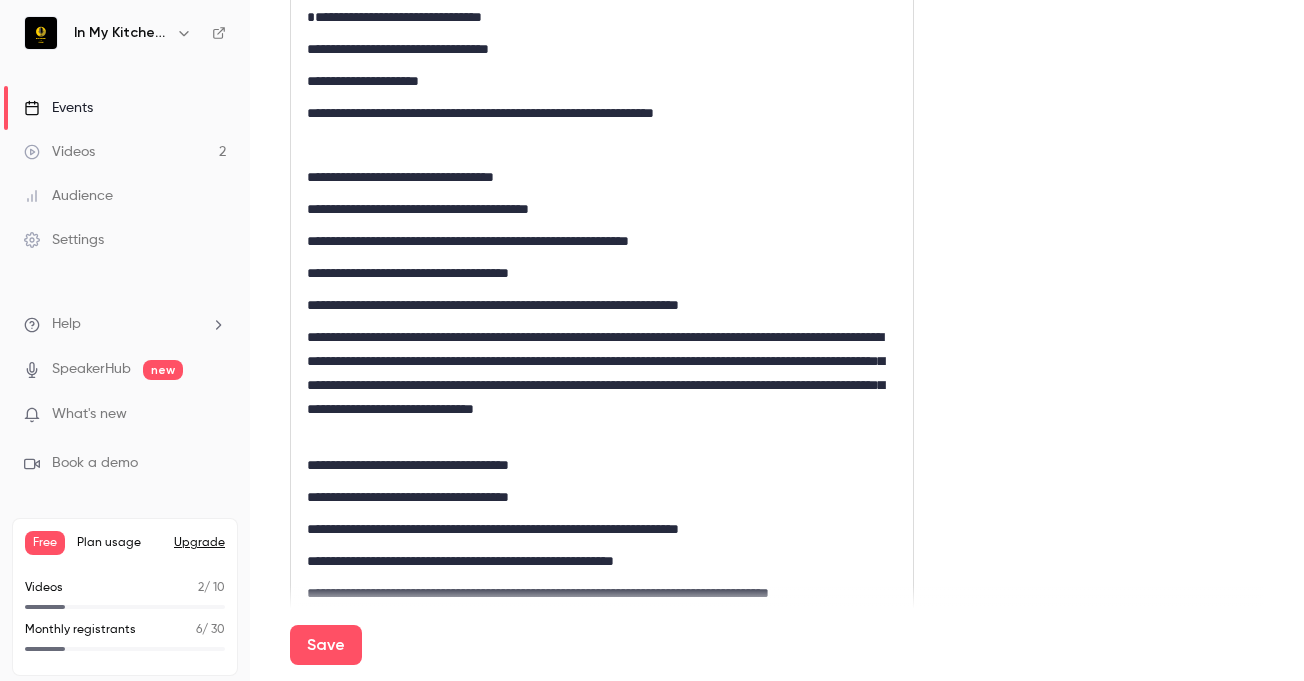 click on "**********" at bounding box center (602, 389) 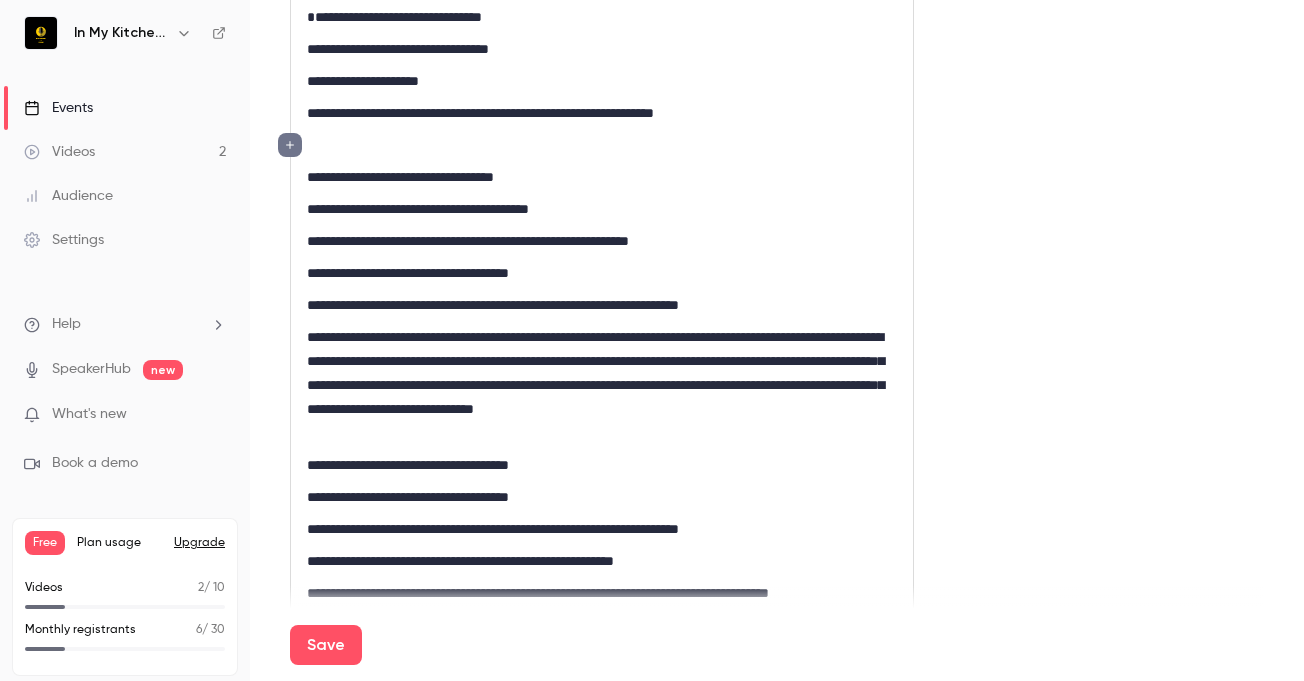 click on "**********" at bounding box center [602, 389] 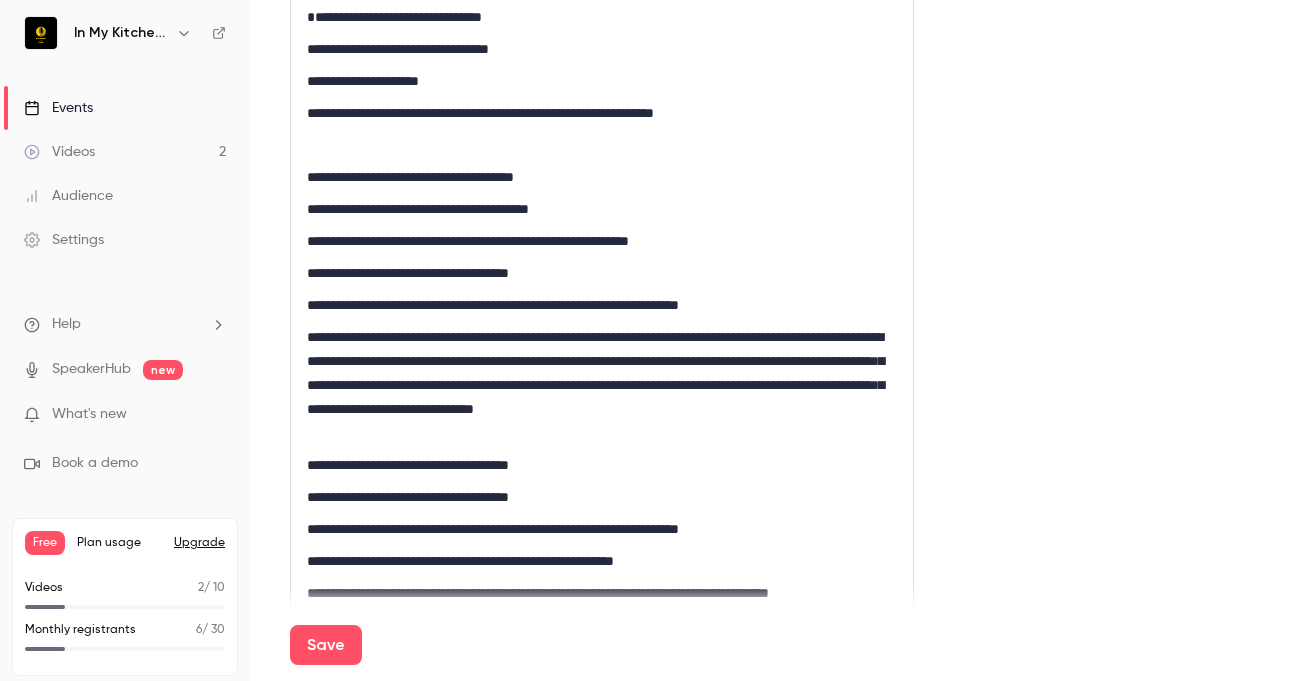 click at bounding box center (602, 145) 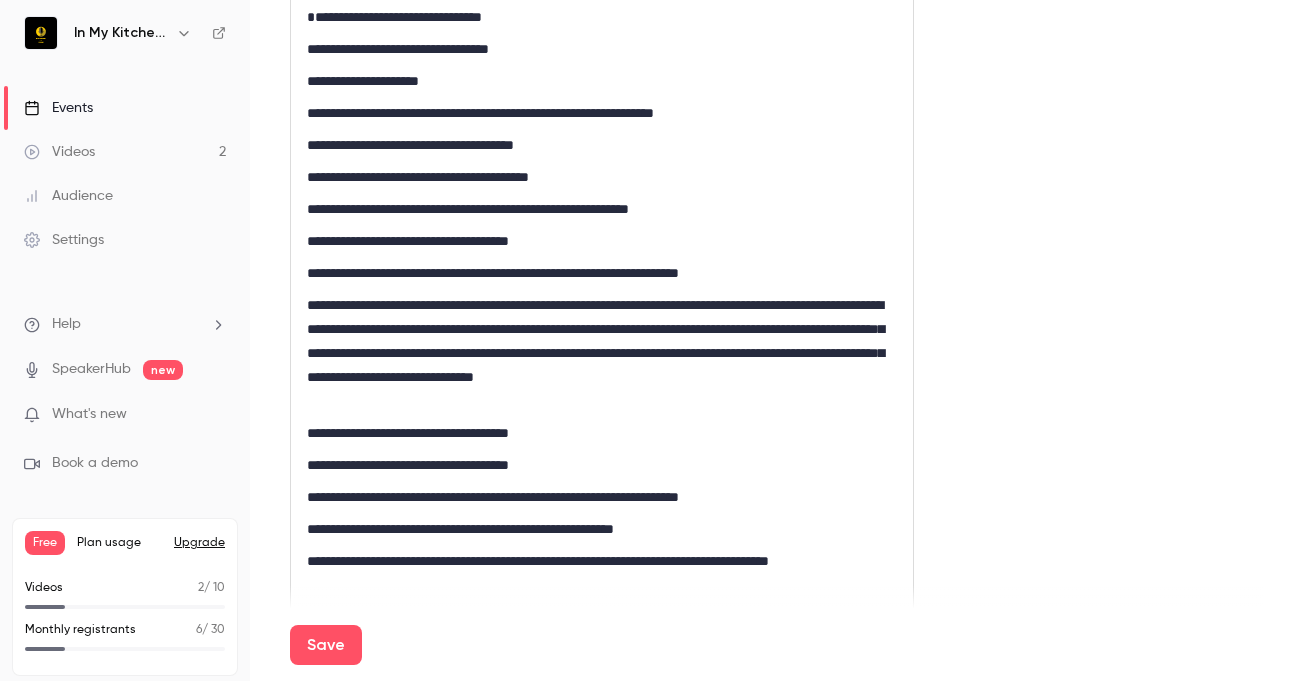 click on "**********" at bounding box center [602, 113] 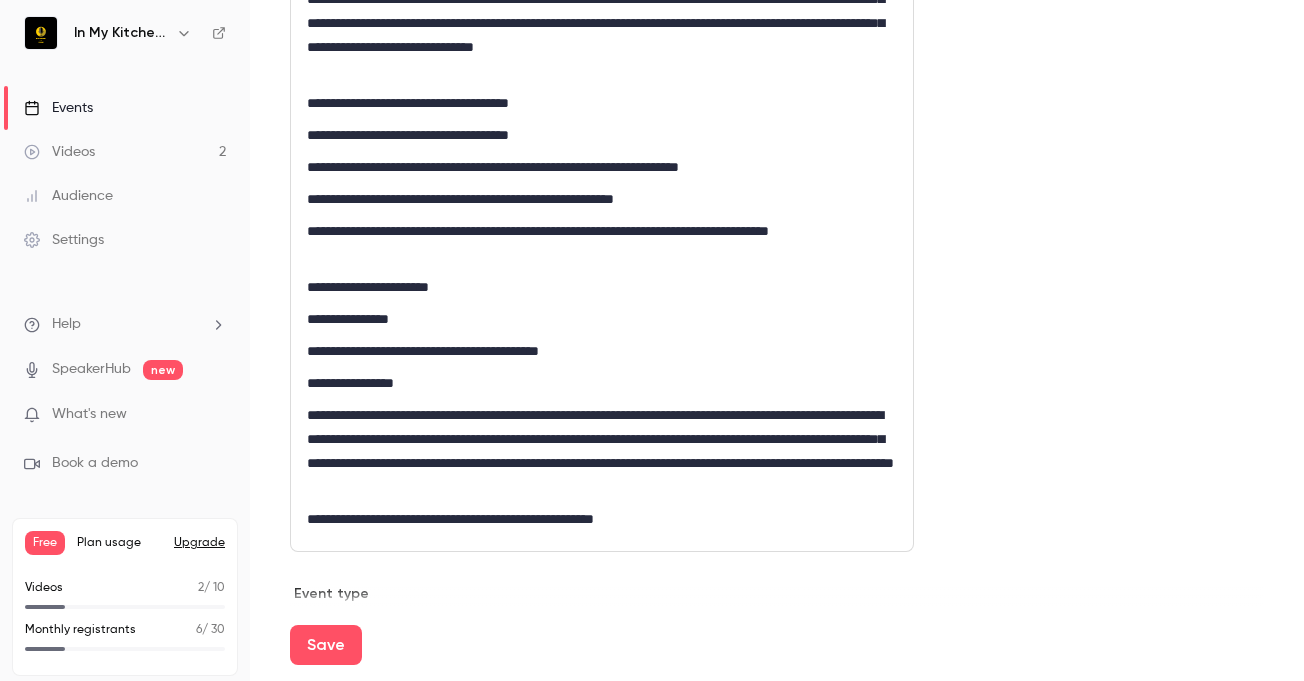 scroll, scrollTop: 1156, scrollLeft: 0, axis: vertical 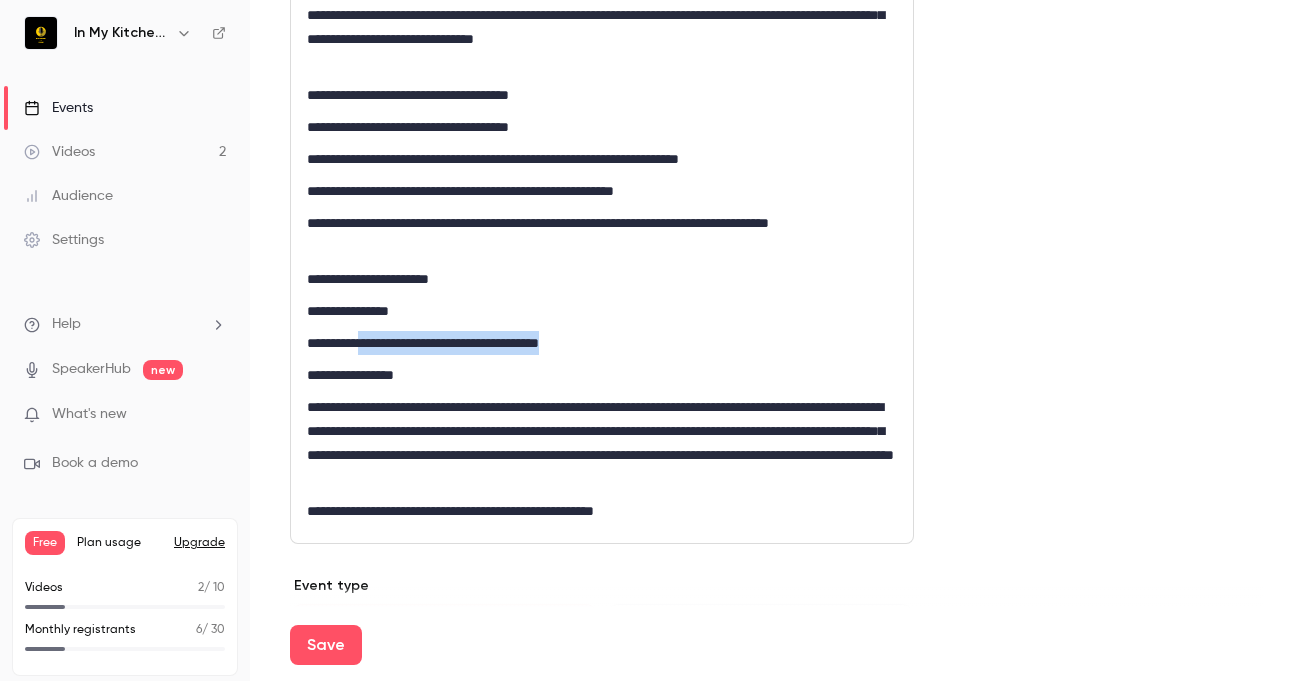 drag, startPoint x: 601, startPoint y: 345, endPoint x: 372, endPoint y: 348, distance: 229.01965 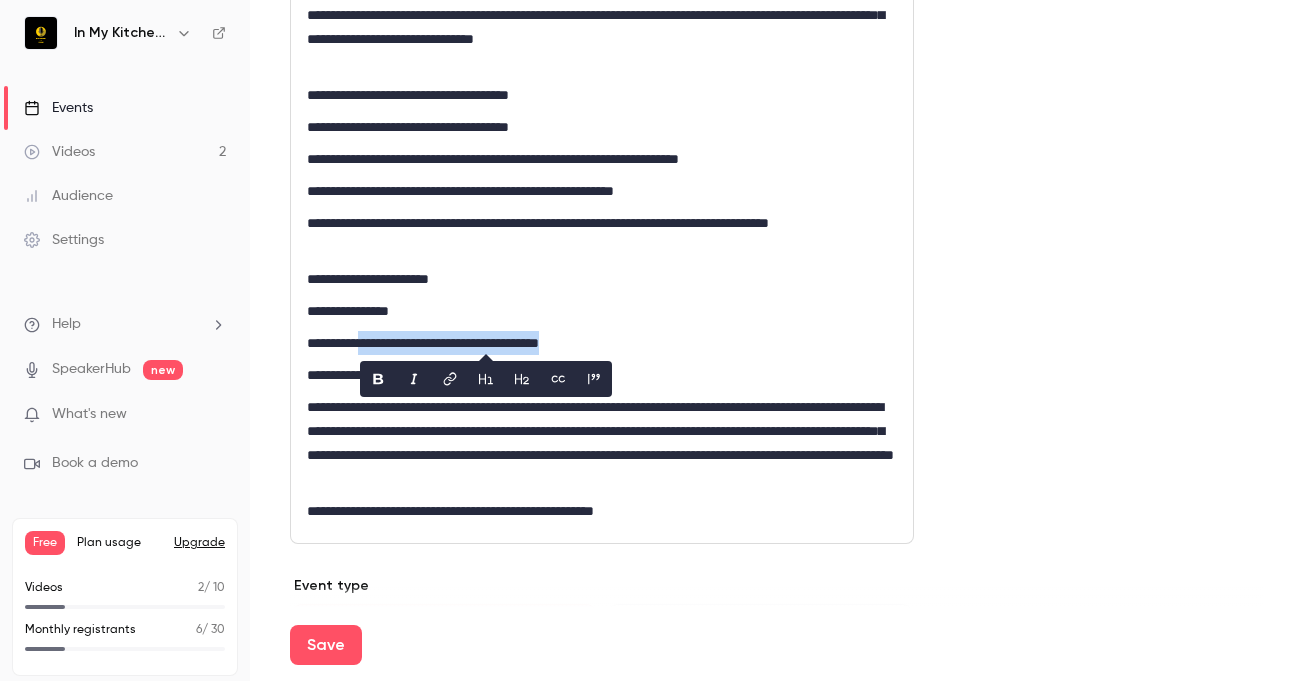 scroll, scrollTop: 0, scrollLeft: 0, axis: both 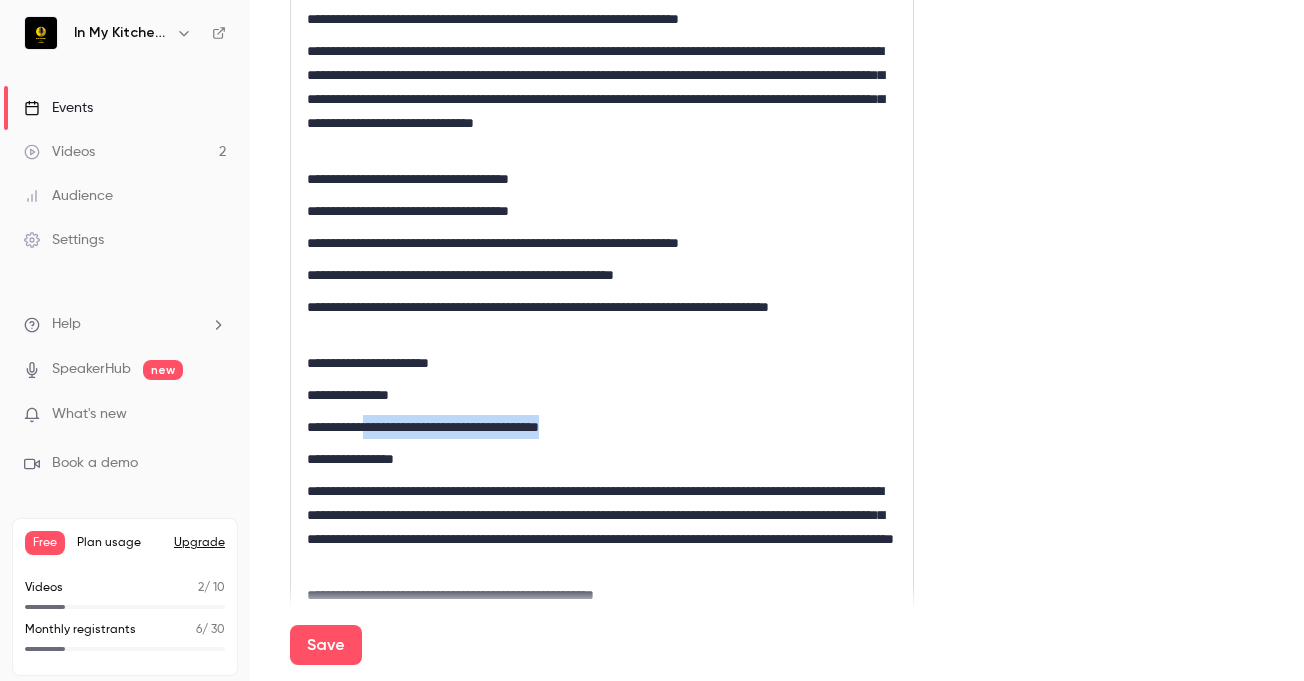 drag, startPoint x: 606, startPoint y: 428, endPoint x: 376, endPoint y: 436, distance: 230.13908 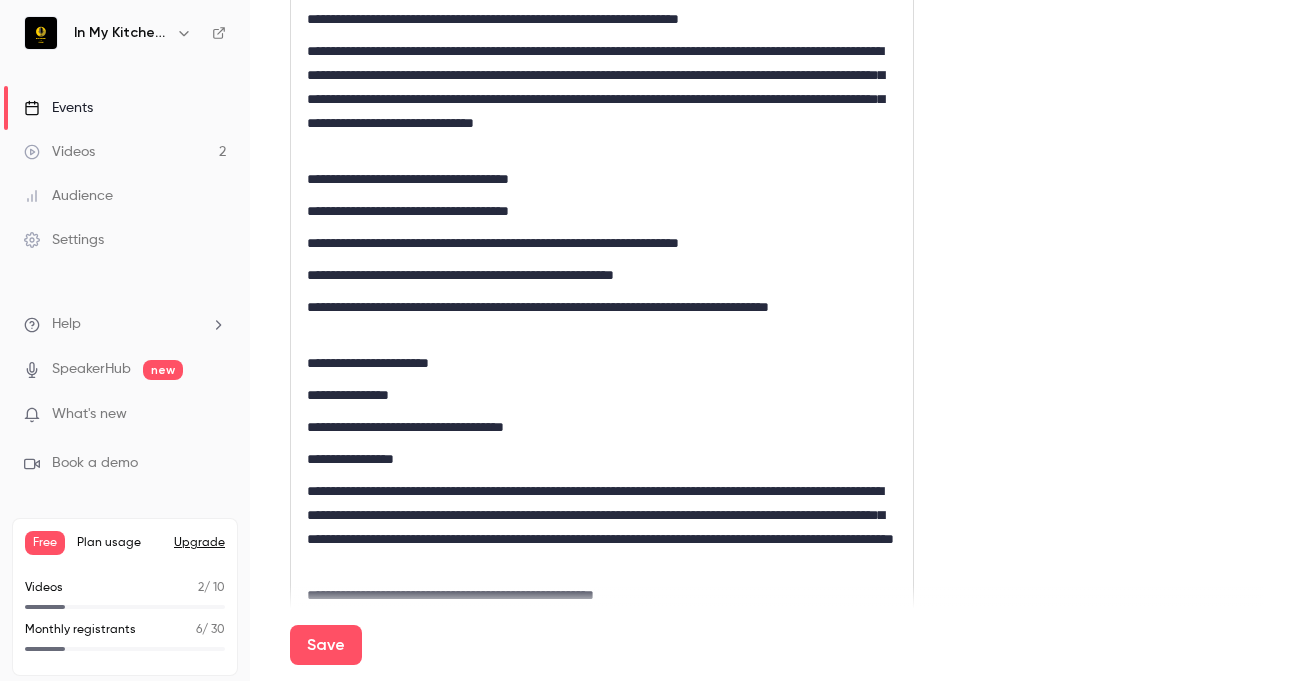 click on "**********" at bounding box center [777, 289] 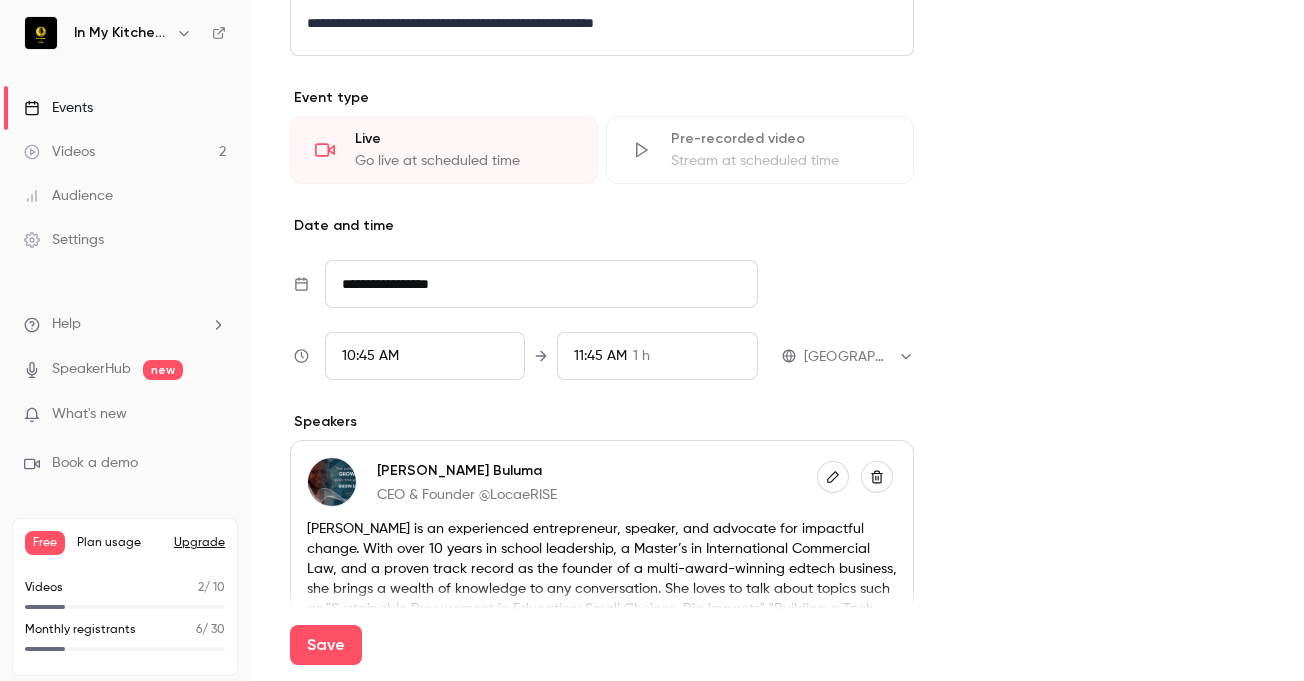 scroll, scrollTop: 1660, scrollLeft: 0, axis: vertical 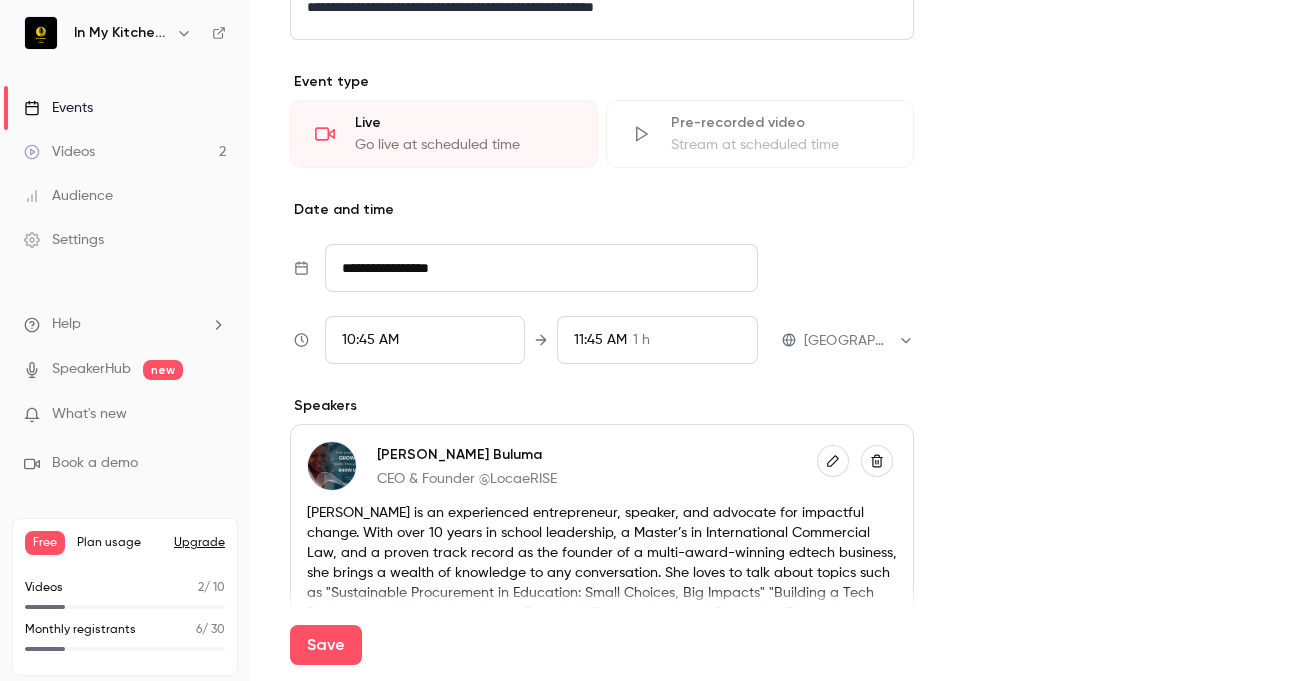 click on "**********" at bounding box center (541, 268) 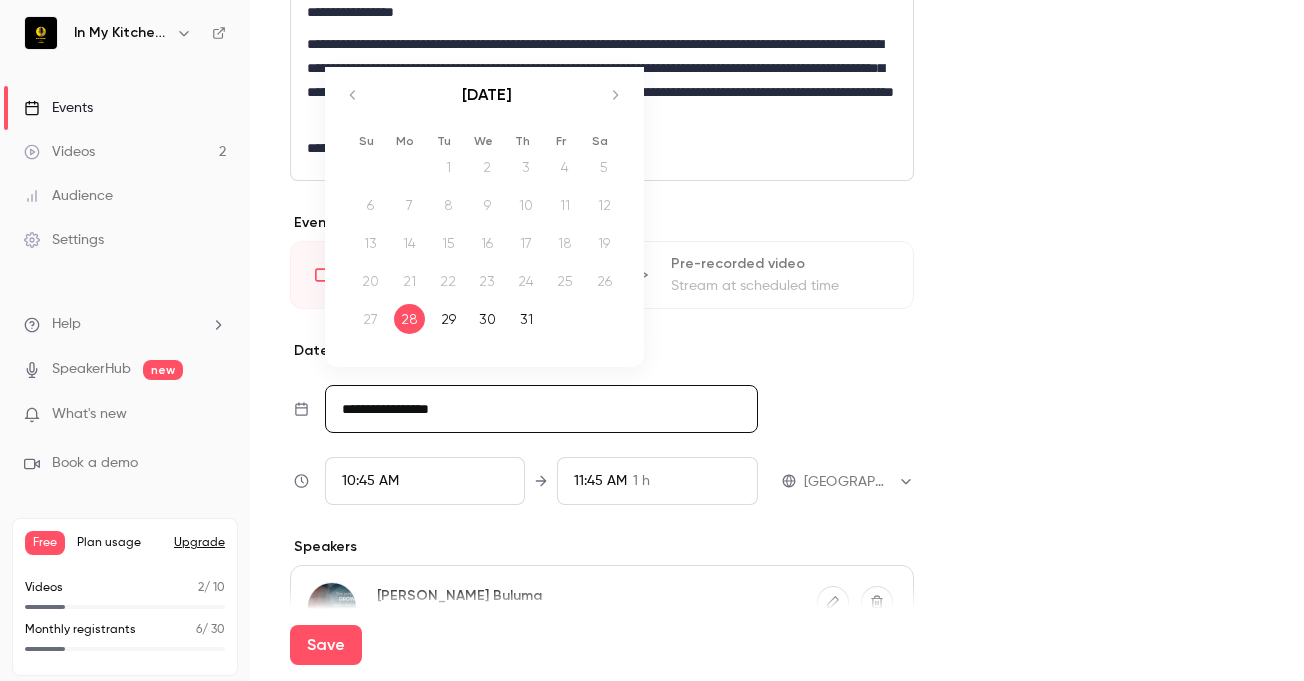 scroll, scrollTop: 1515, scrollLeft: 0, axis: vertical 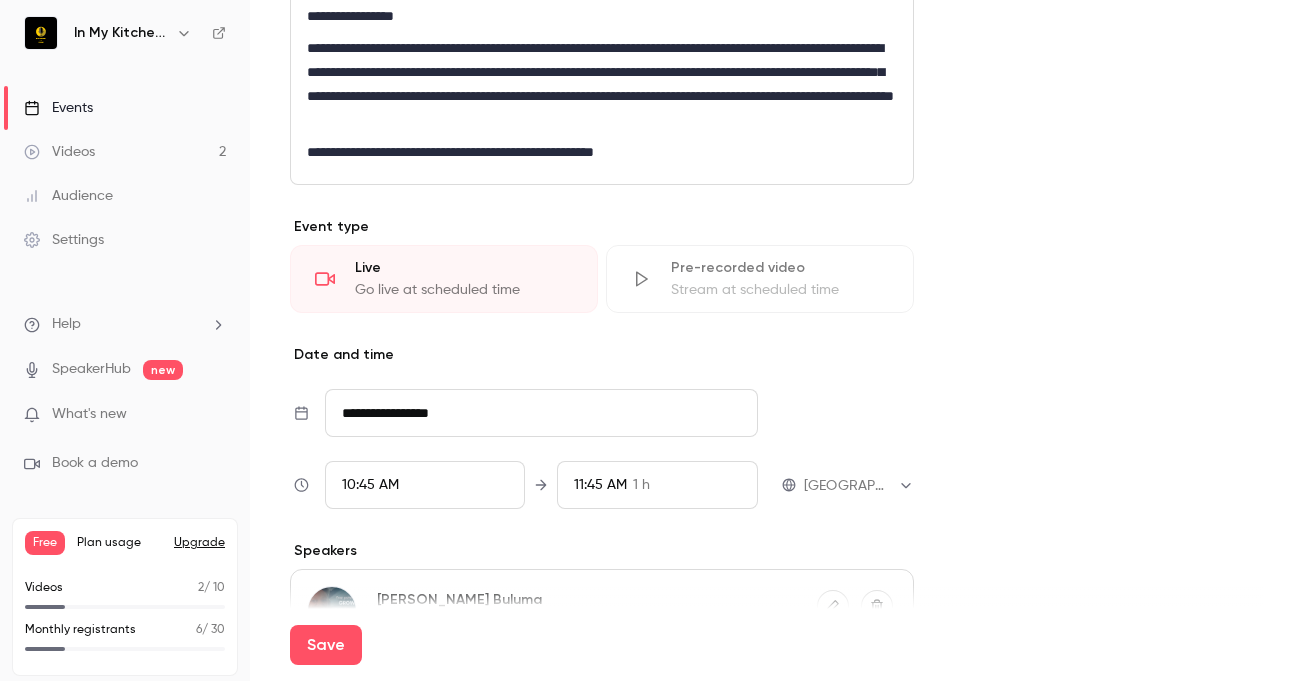 click on "**********" at bounding box center [541, 413] 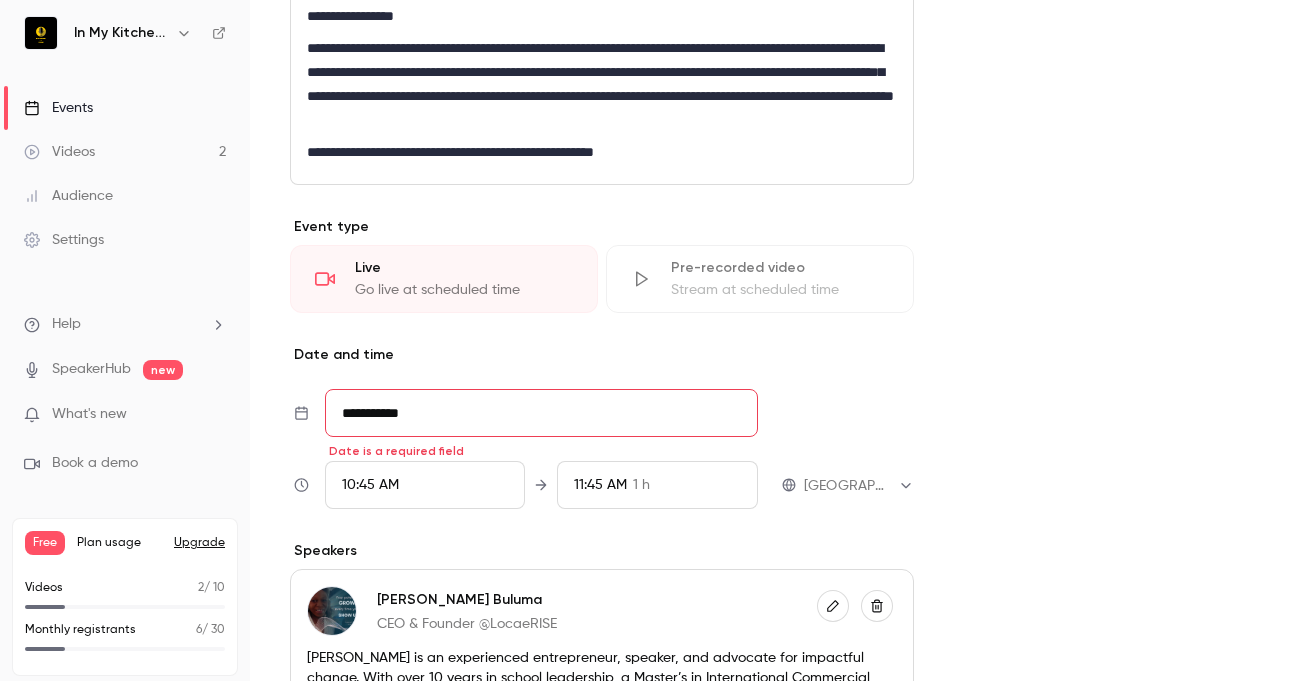 click on "**********" at bounding box center [541, 413] 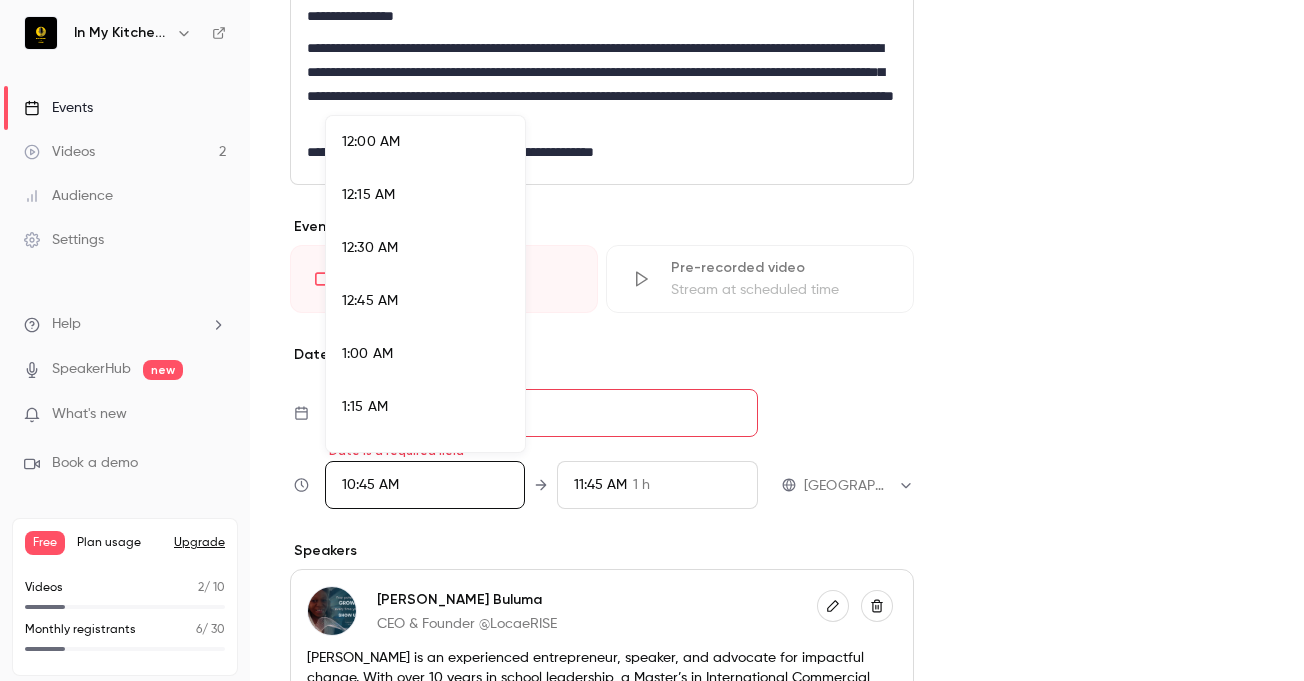 scroll, scrollTop: 2138, scrollLeft: 0, axis: vertical 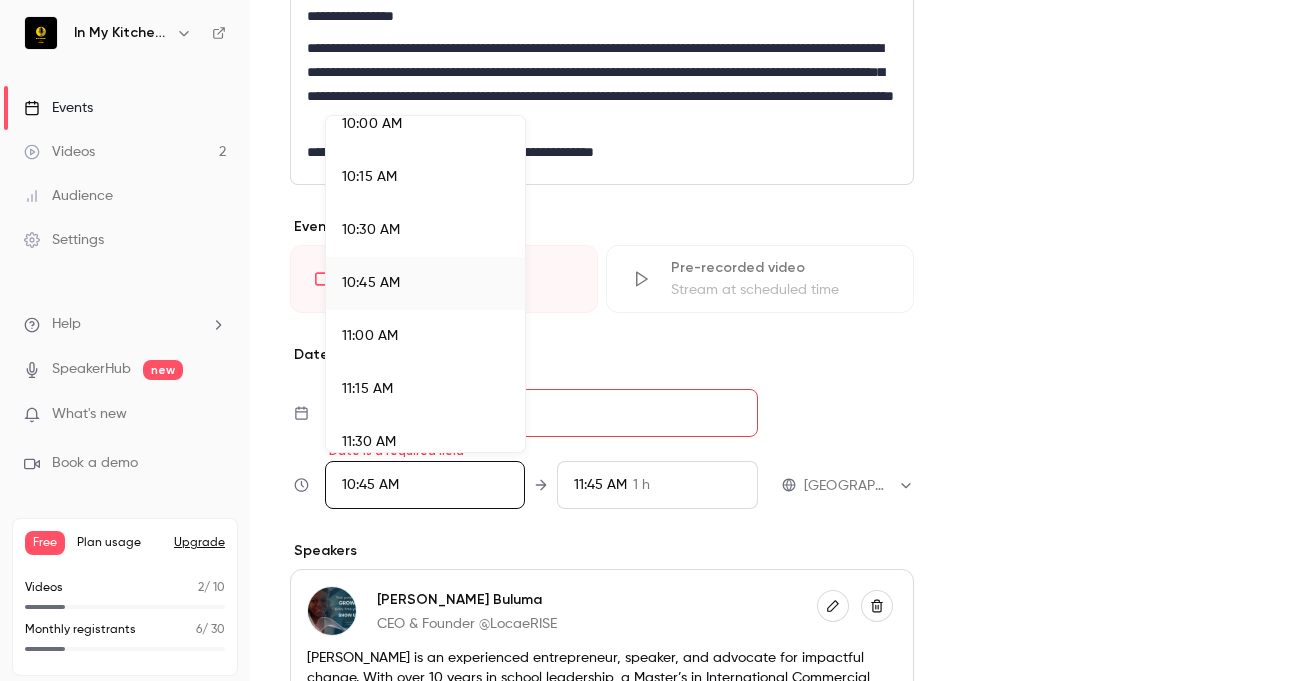 click at bounding box center [652, 340] 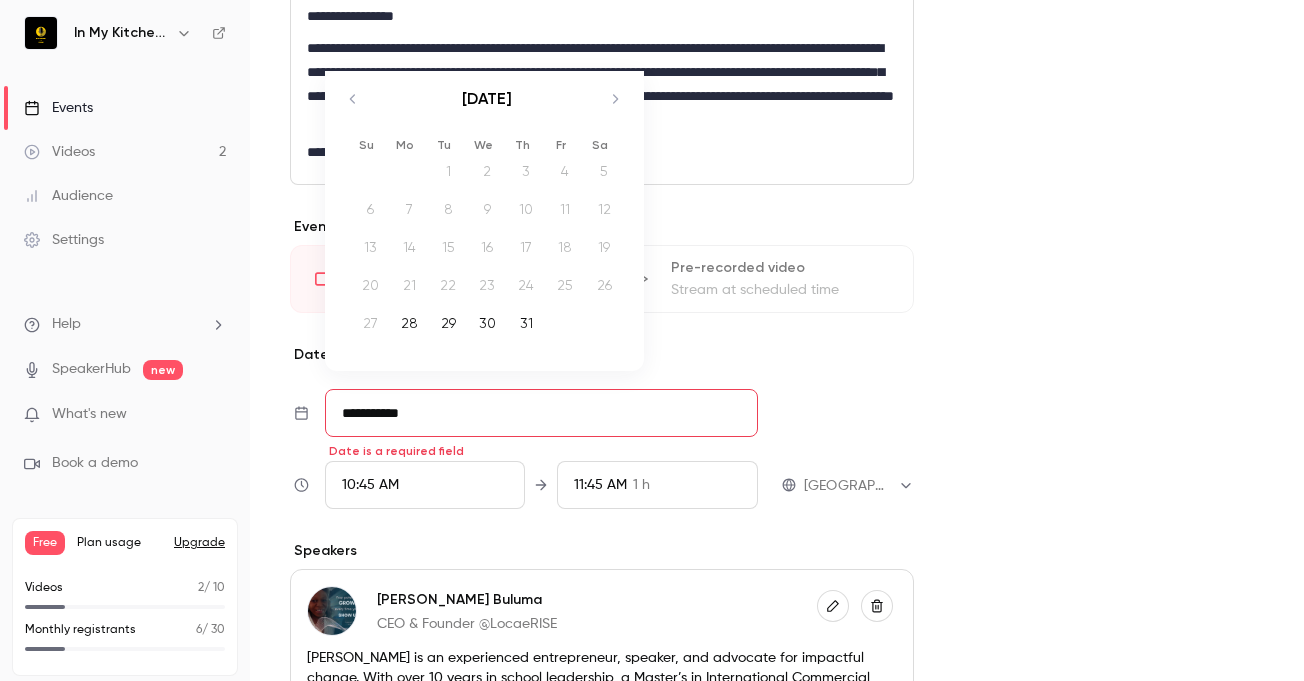 click on "**********" at bounding box center (541, 413) 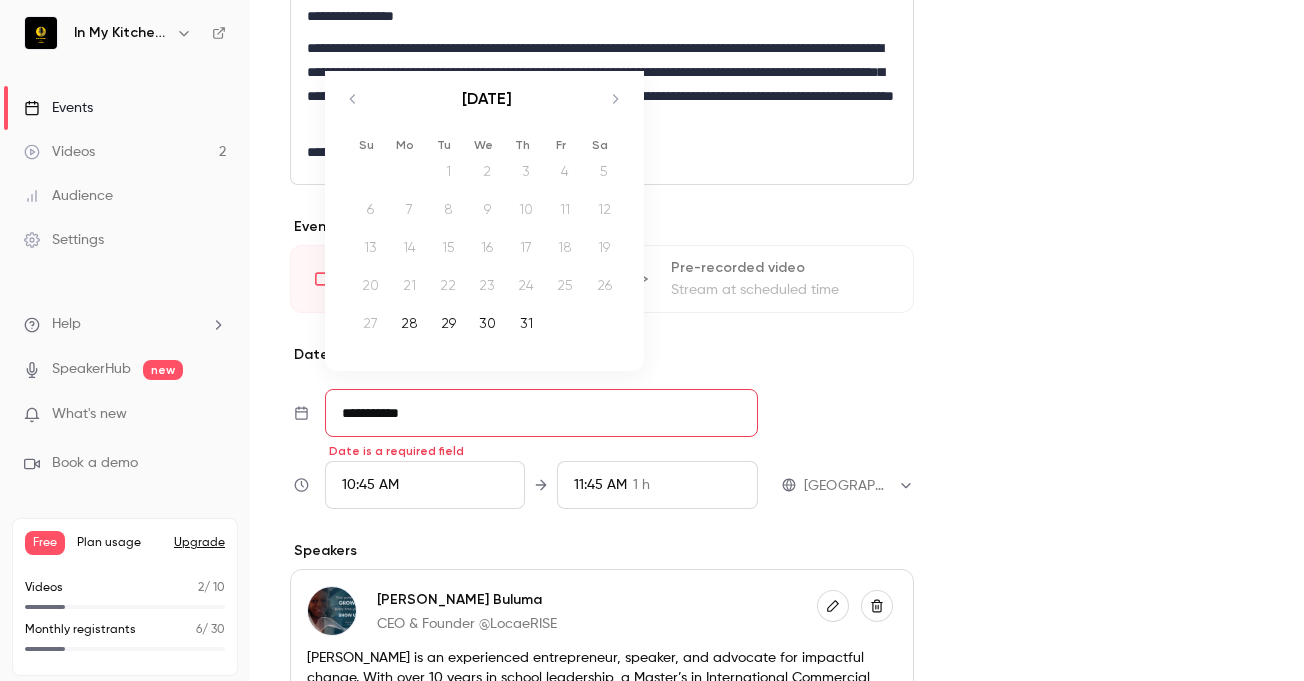 click 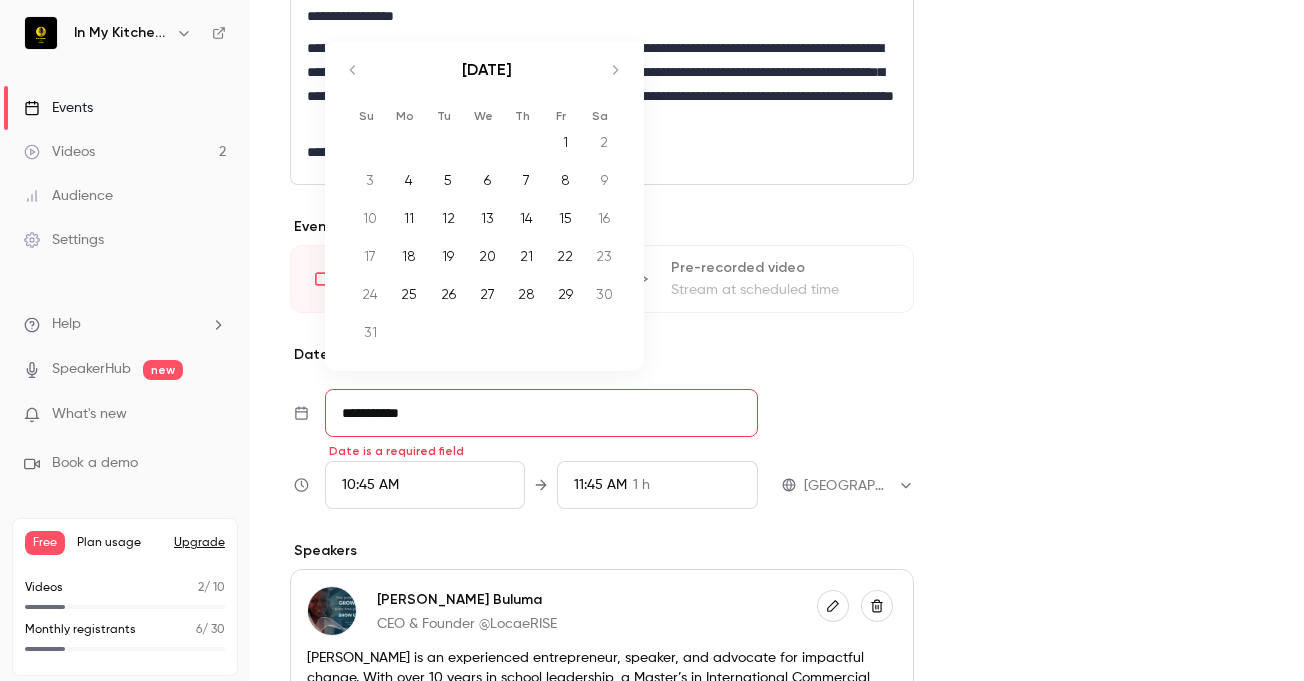click on "1" at bounding box center (565, 142) 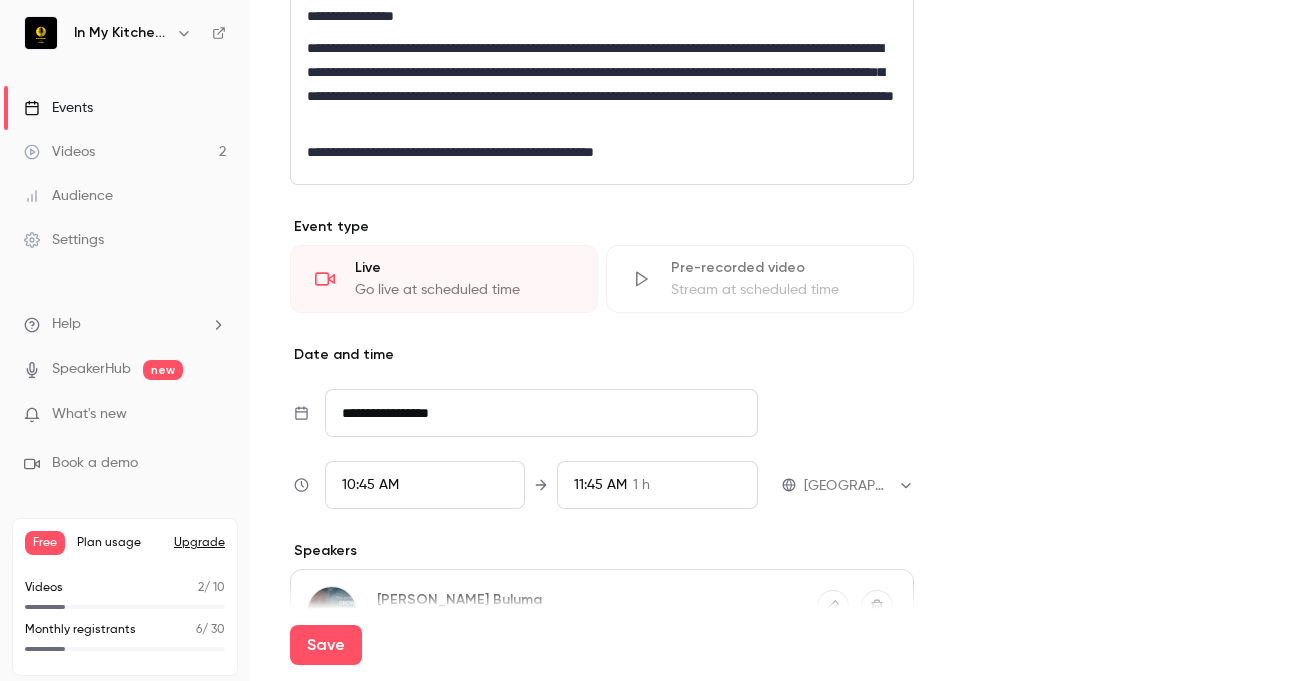 click on "10:45 AM" at bounding box center (425, 485) 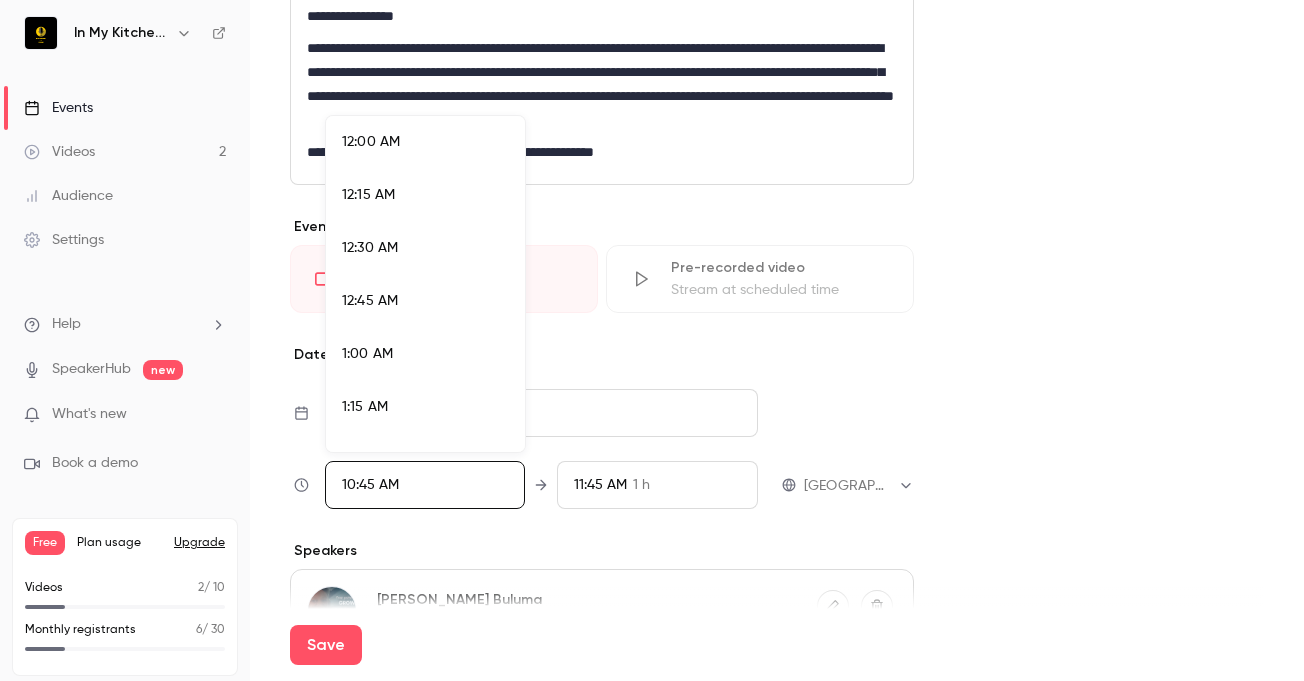 scroll, scrollTop: 2138, scrollLeft: 0, axis: vertical 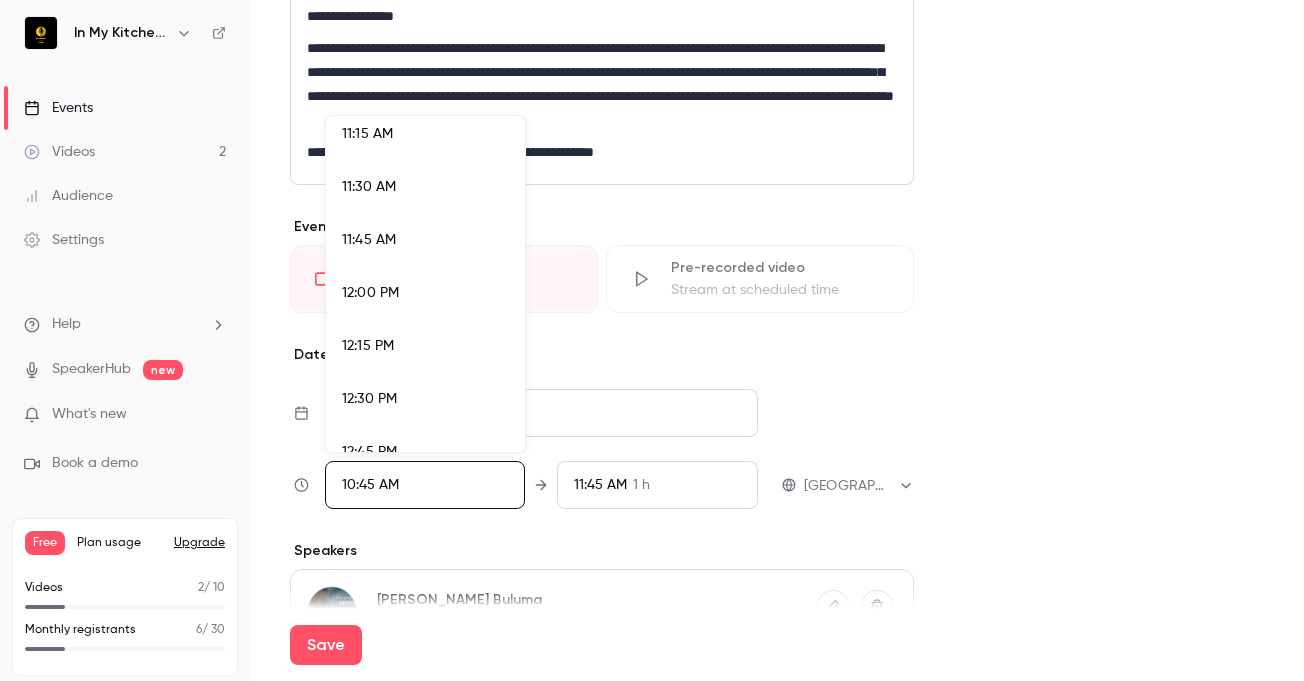 click on "12:00 PM" at bounding box center [370, 293] 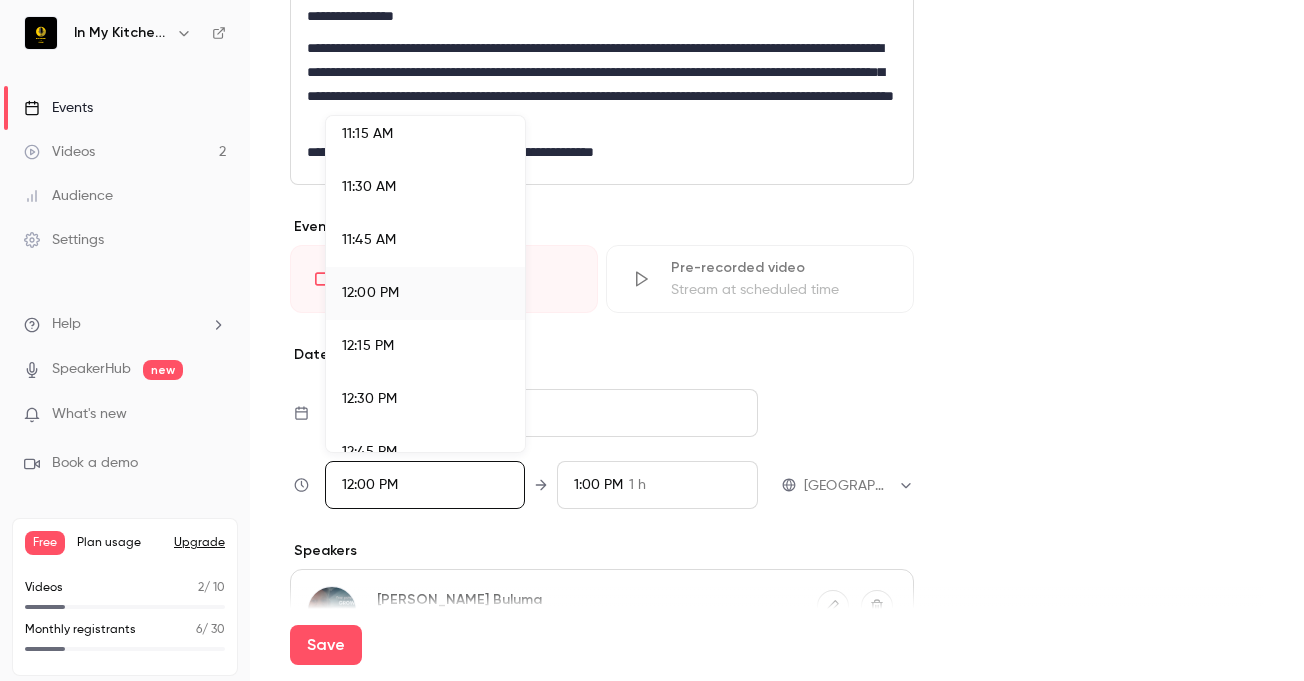 click at bounding box center (652, 340) 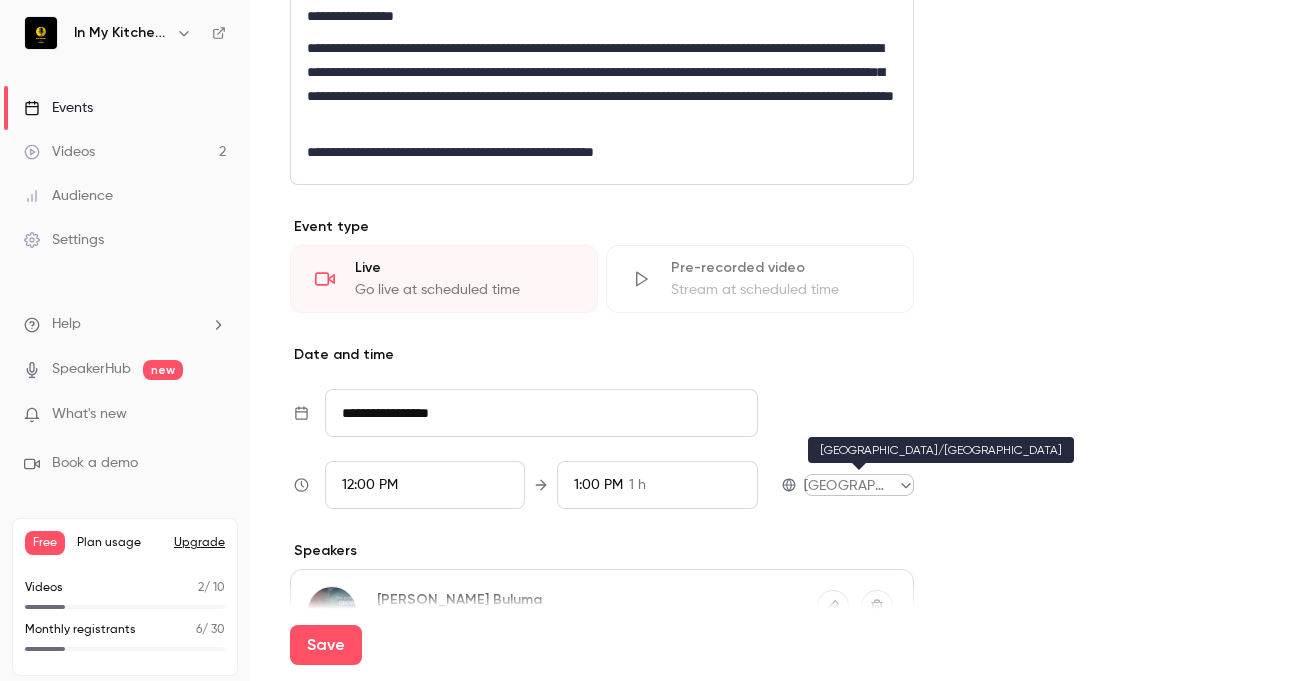 click on "**********" at bounding box center (652, 340) 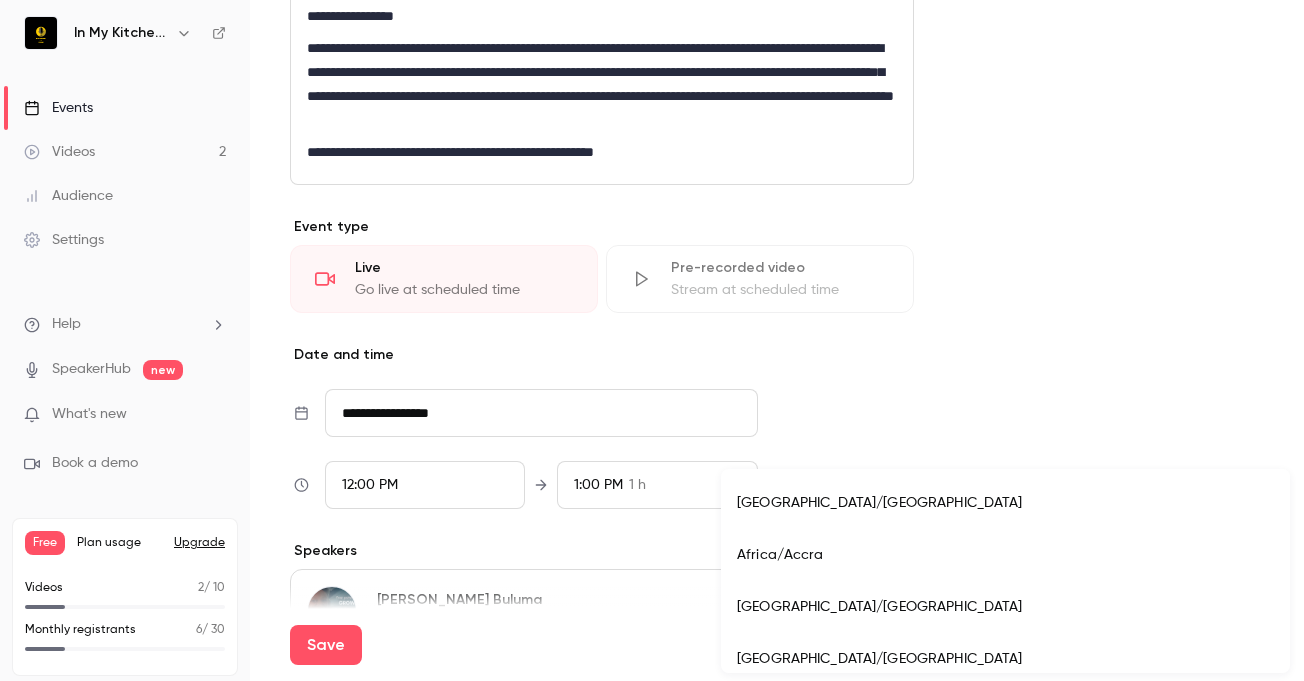 scroll, scrollTop: 2116, scrollLeft: 0, axis: vertical 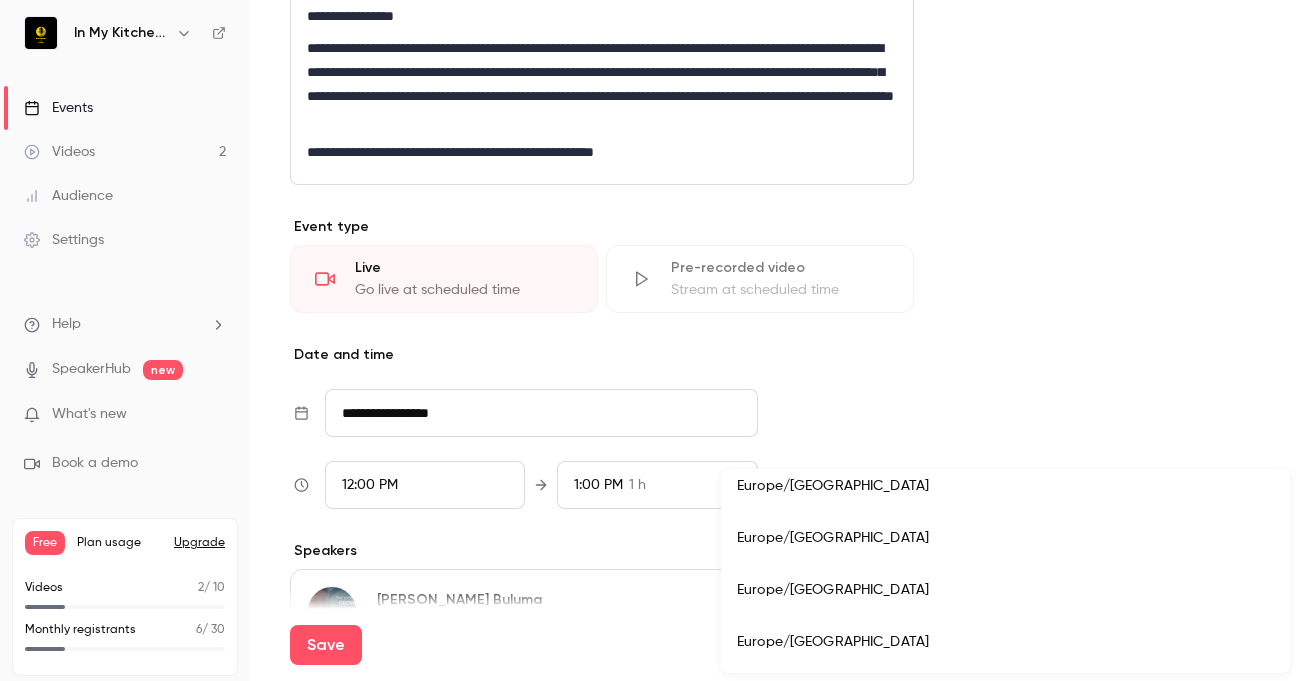 click on "Europe/[GEOGRAPHIC_DATA]" at bounding box center [1005, 590] 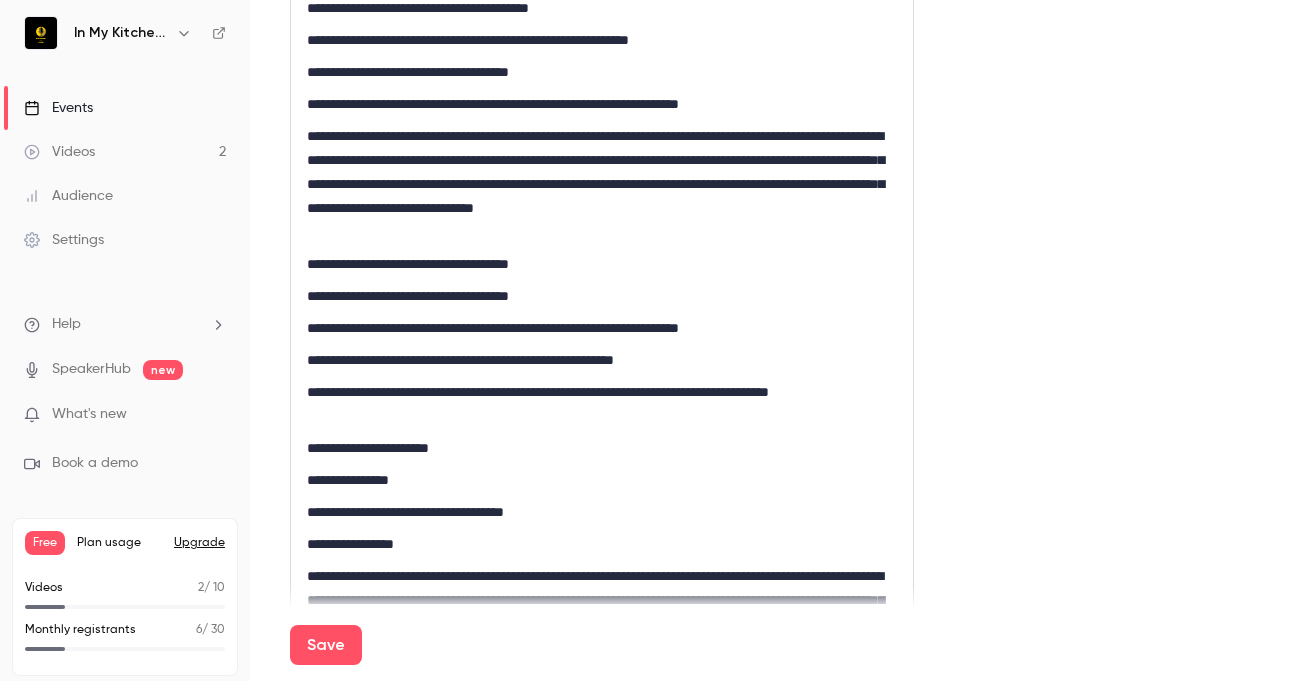 scroll, scrollTop: 963, scrollLeft: 0, axis: vertical 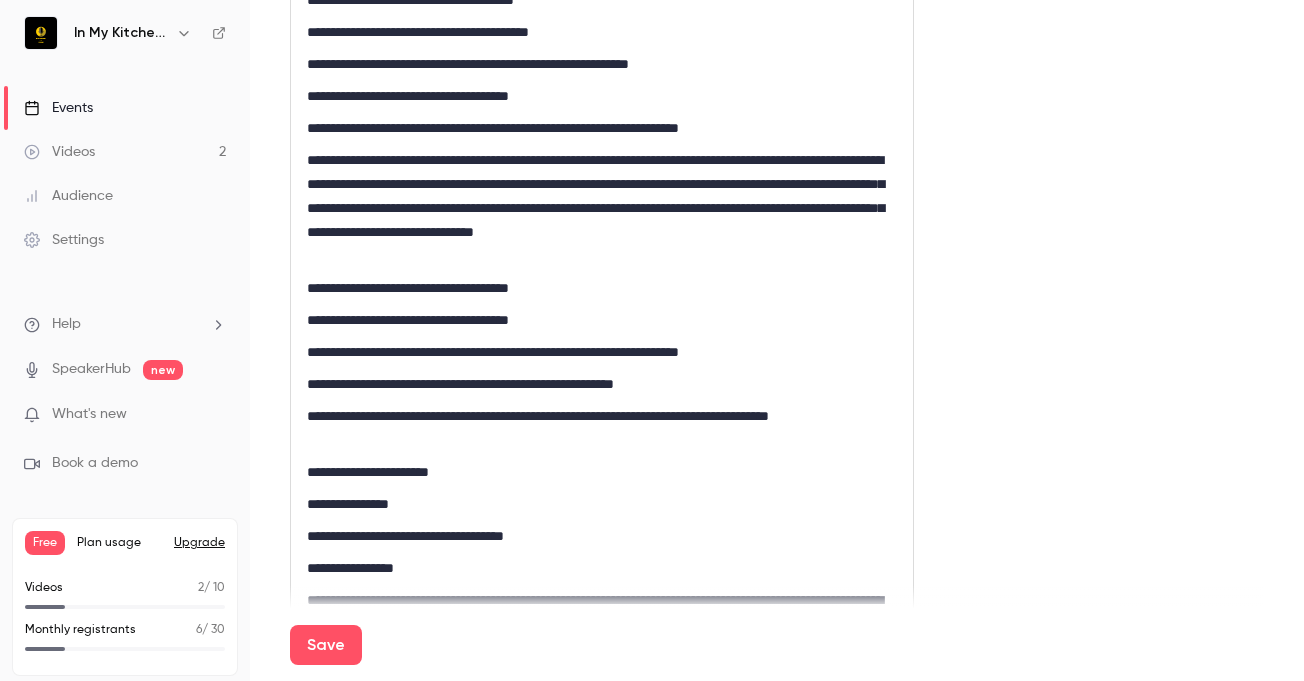 click on "**********" at bounding box center [602, 208] 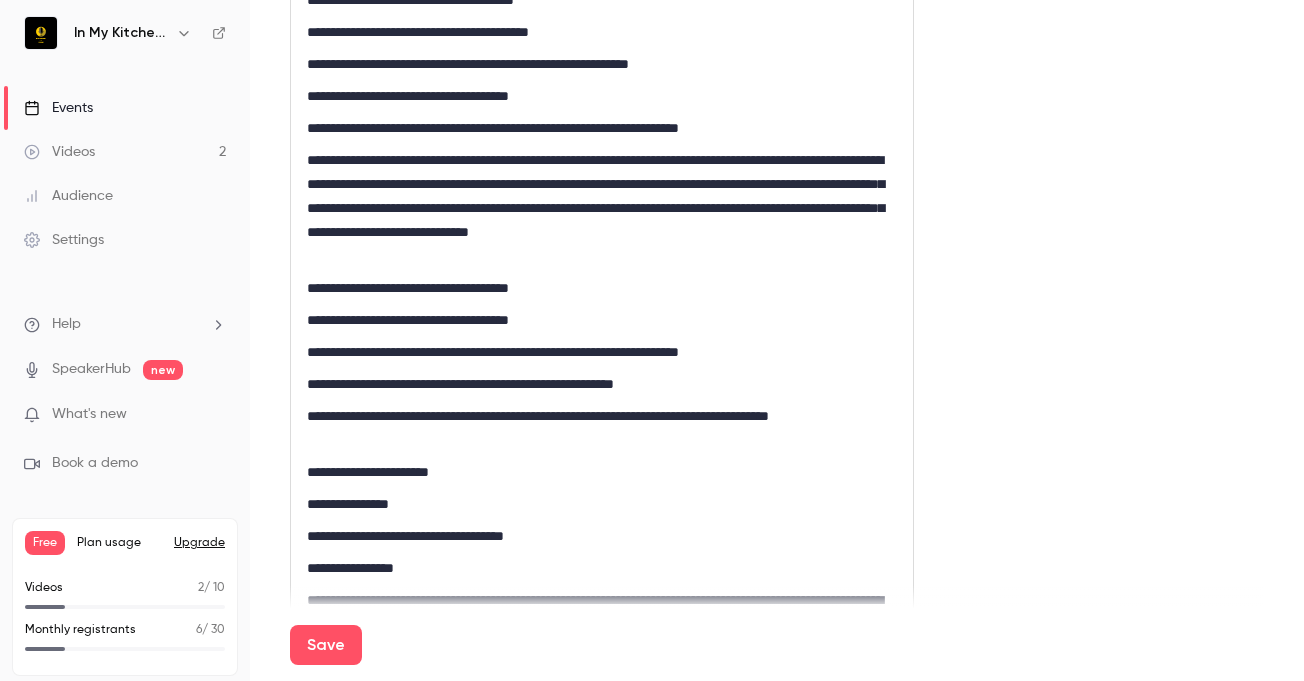 click on "**********" at bounding box center [602, 208] 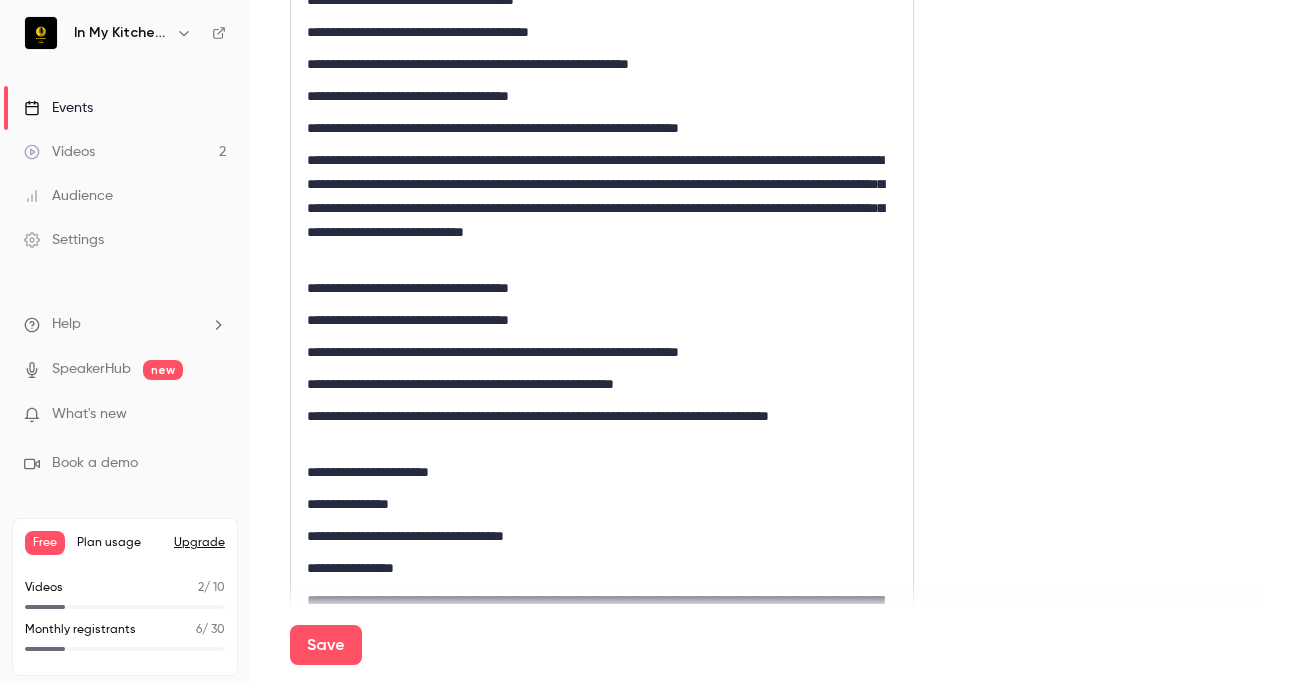 click on "**********" at bounding box center (602, 208) 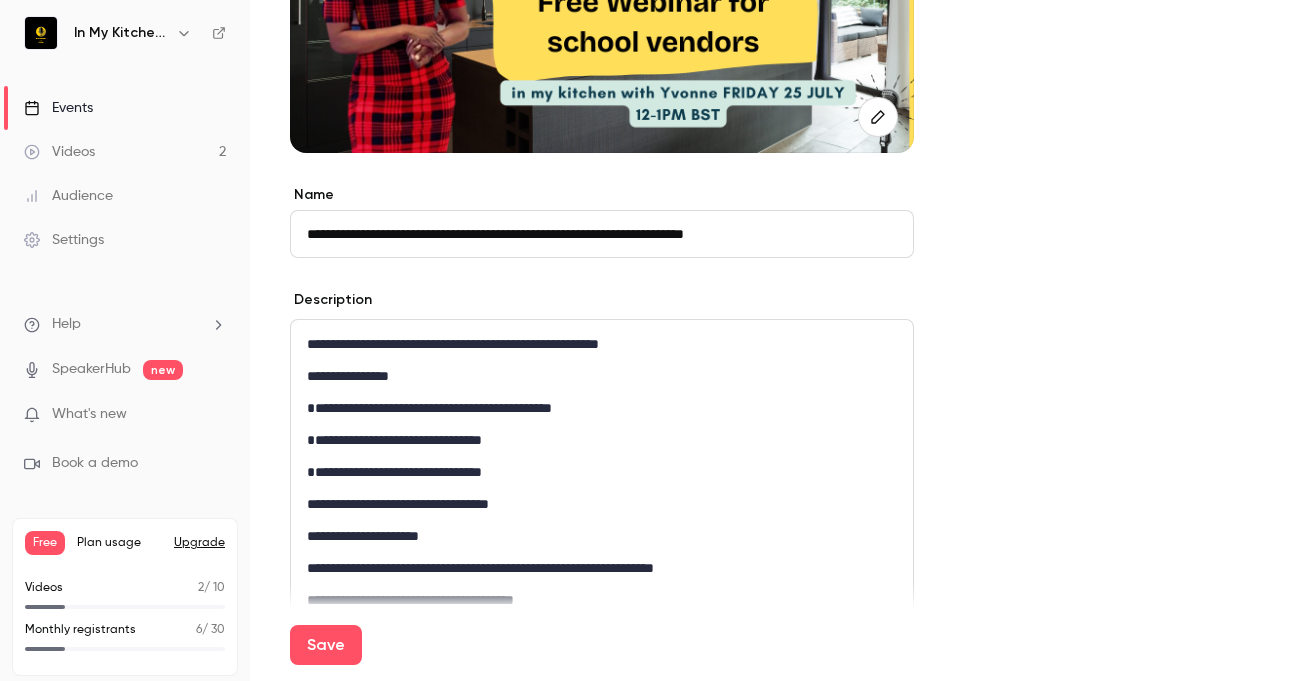 scroll, scrollTop: 359, scrollLeft: 0, axis: vertical 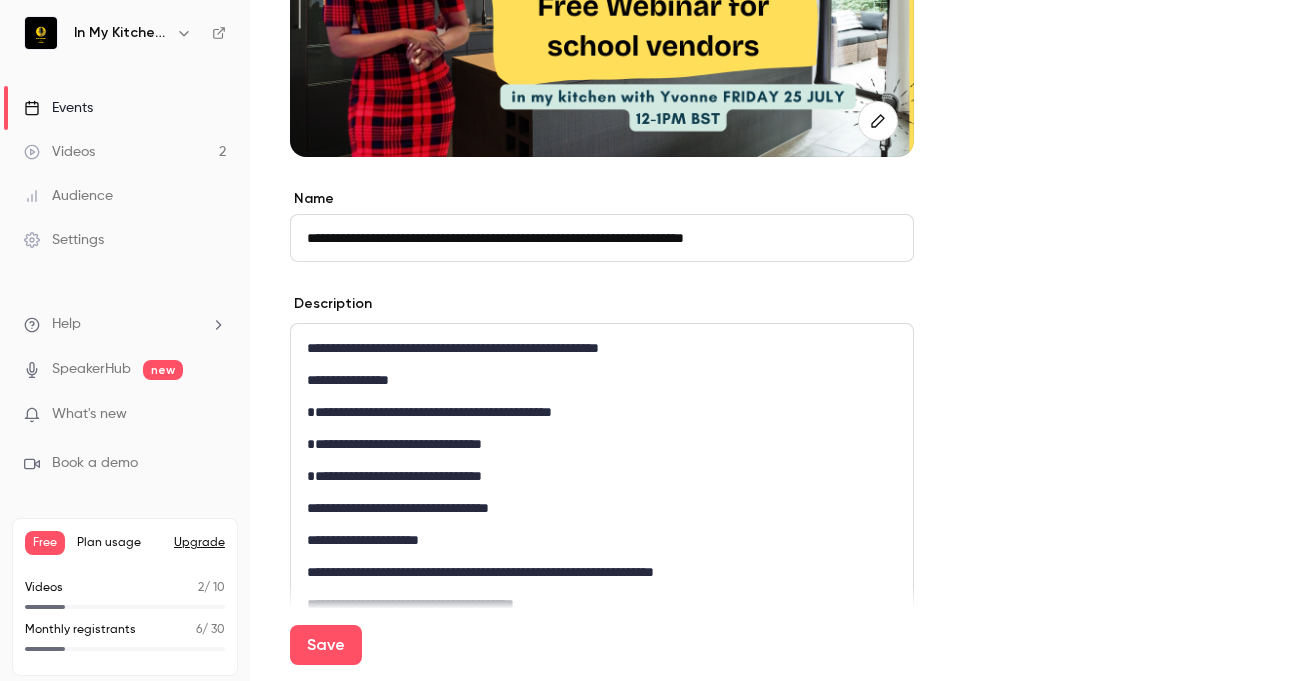 click on "**********" at bounding box center [602, 238] 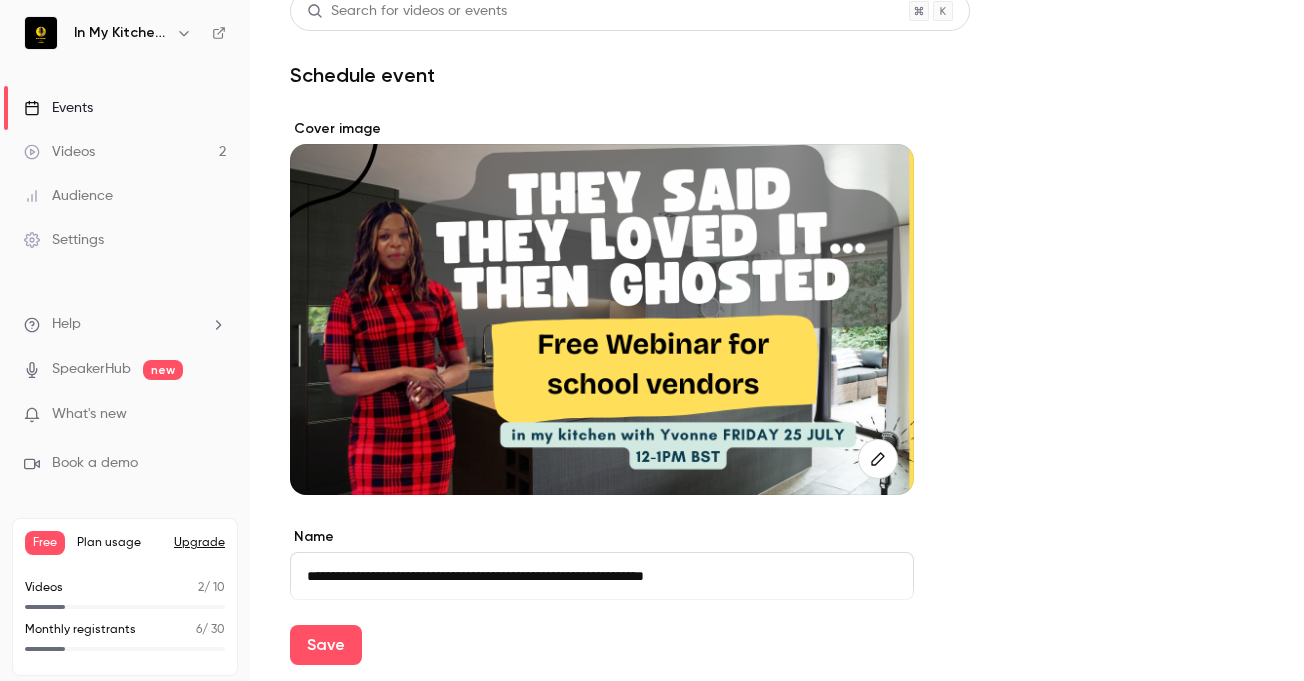 scroll, scrollTop: 0, scrollLeft: 0, axis: both 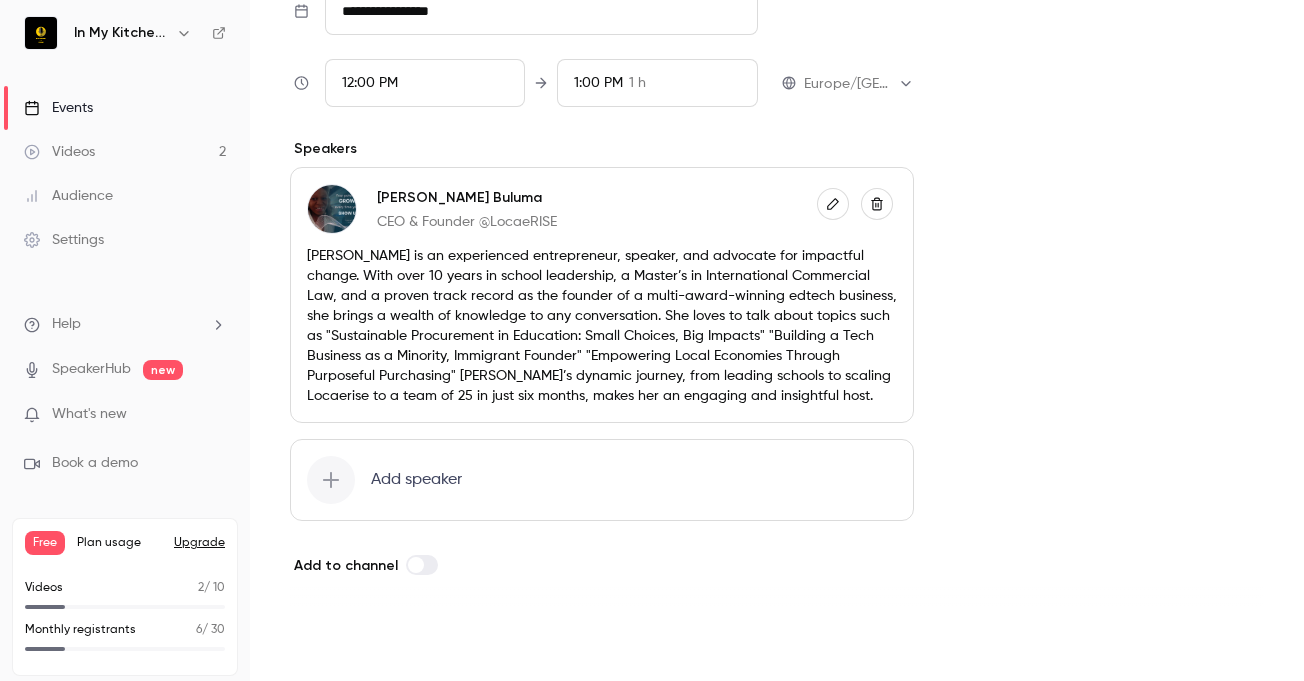 click on "Save" at bounding box center (326, 645) 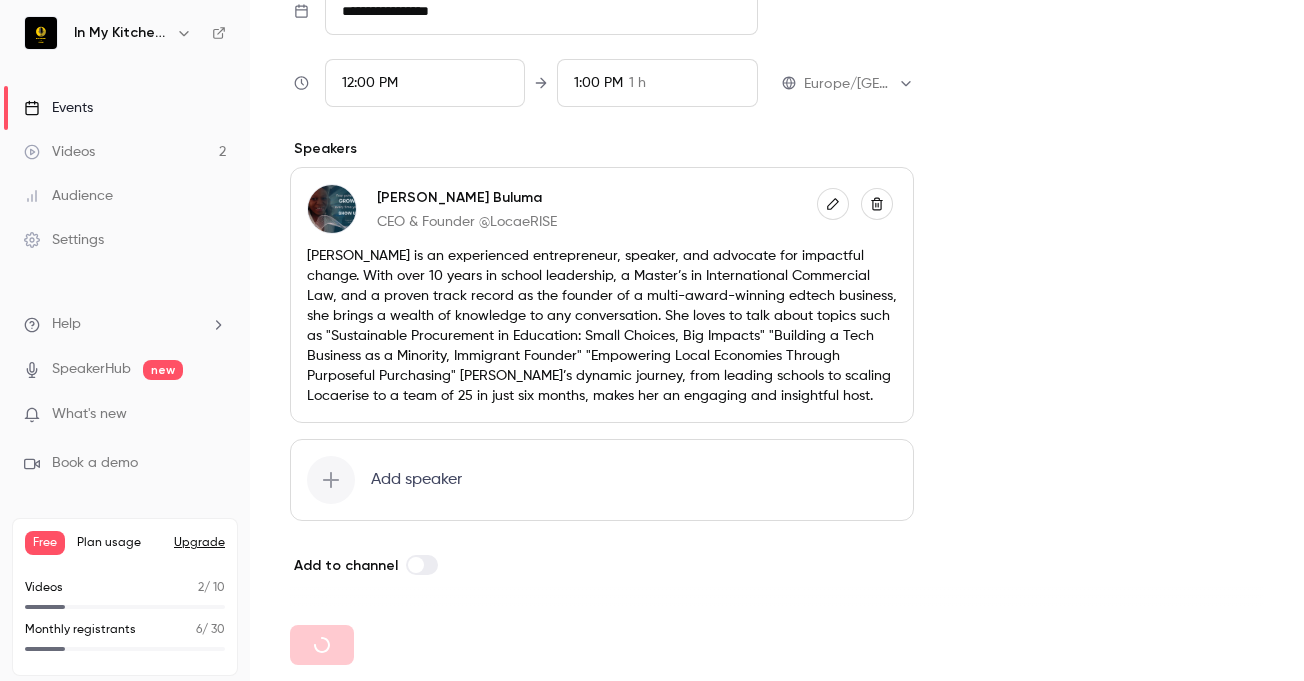 type on "**********" 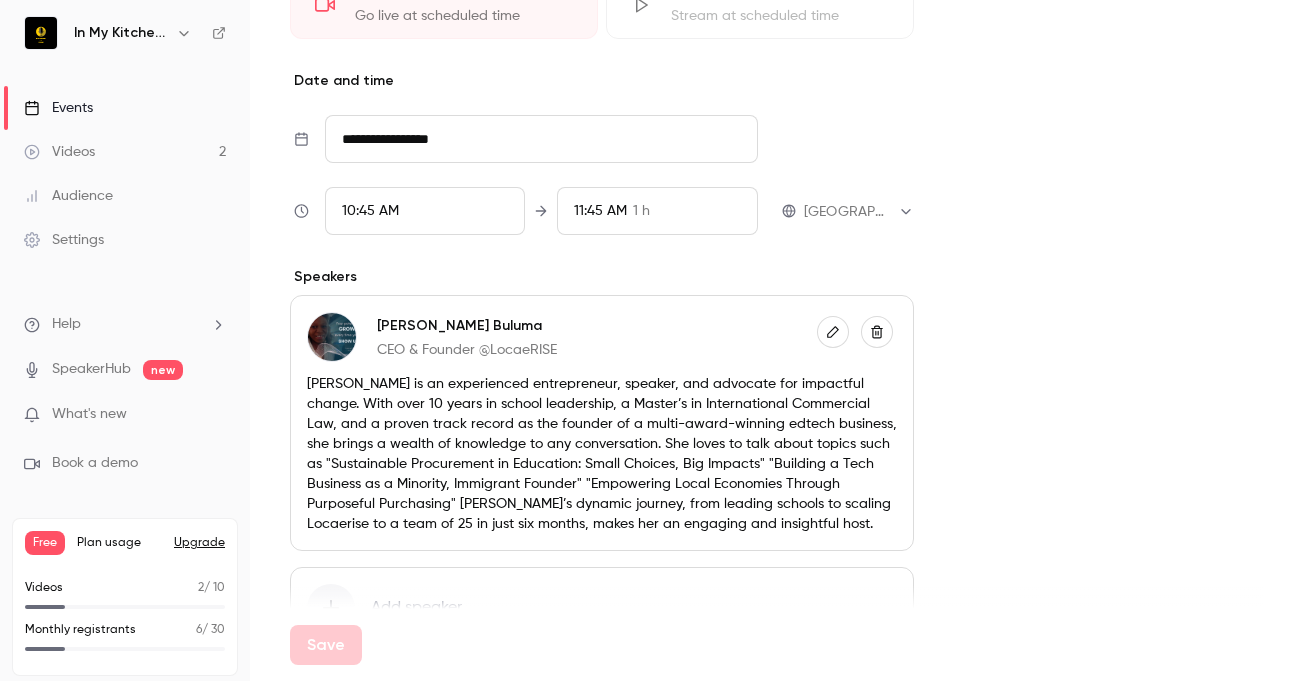 scroll, scrollTop: 2045, scrollLeft: 0, axis: vertical 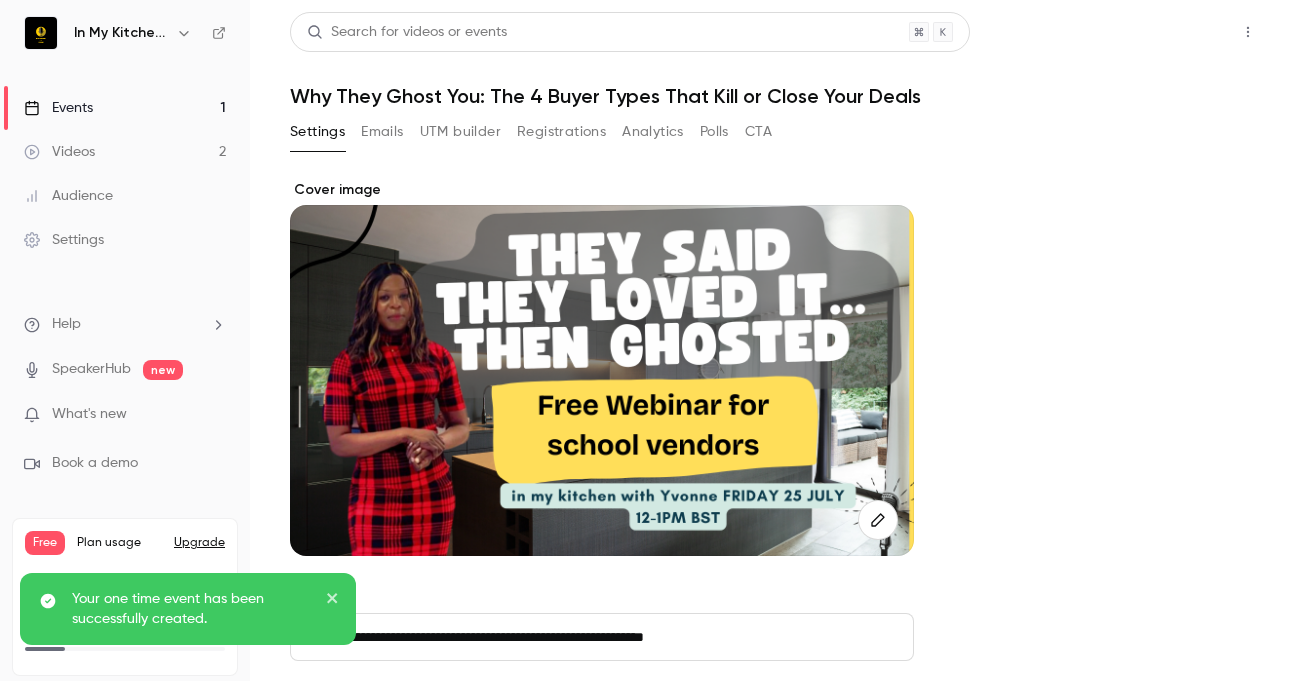 click on "Share" at bounding box center (1176, 32) 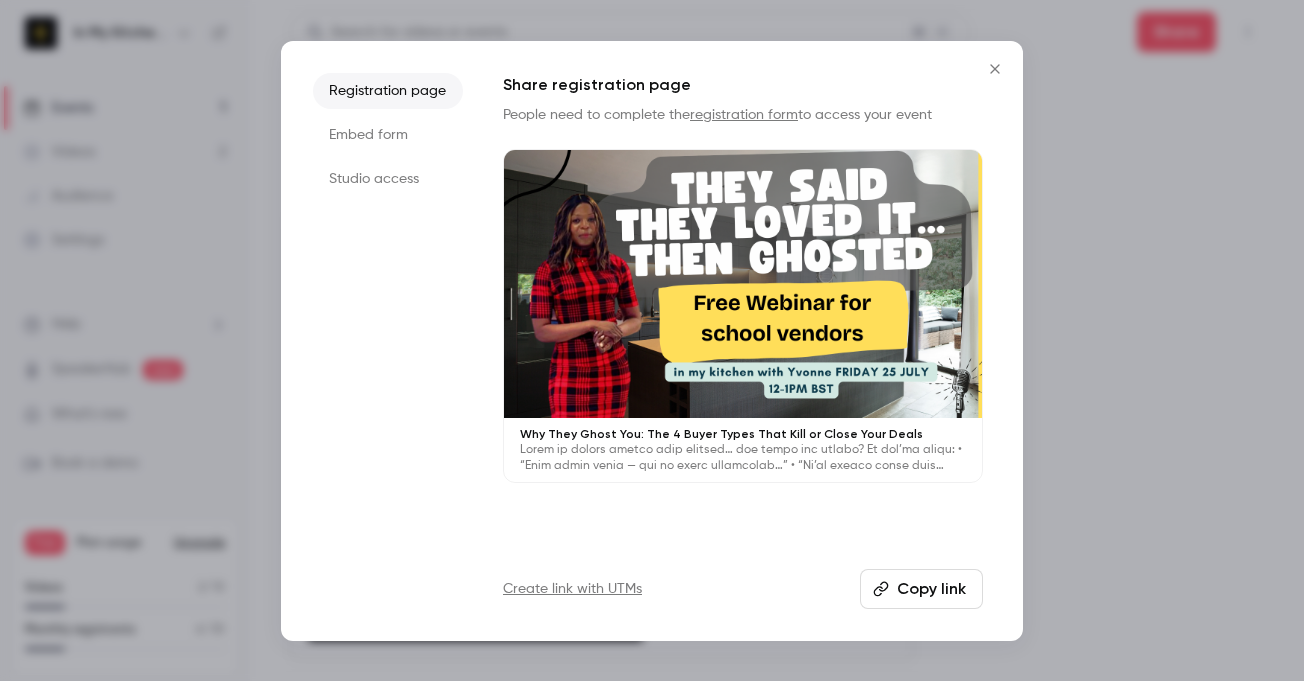 click on "Copy link" at bounding box center (921, 589) 